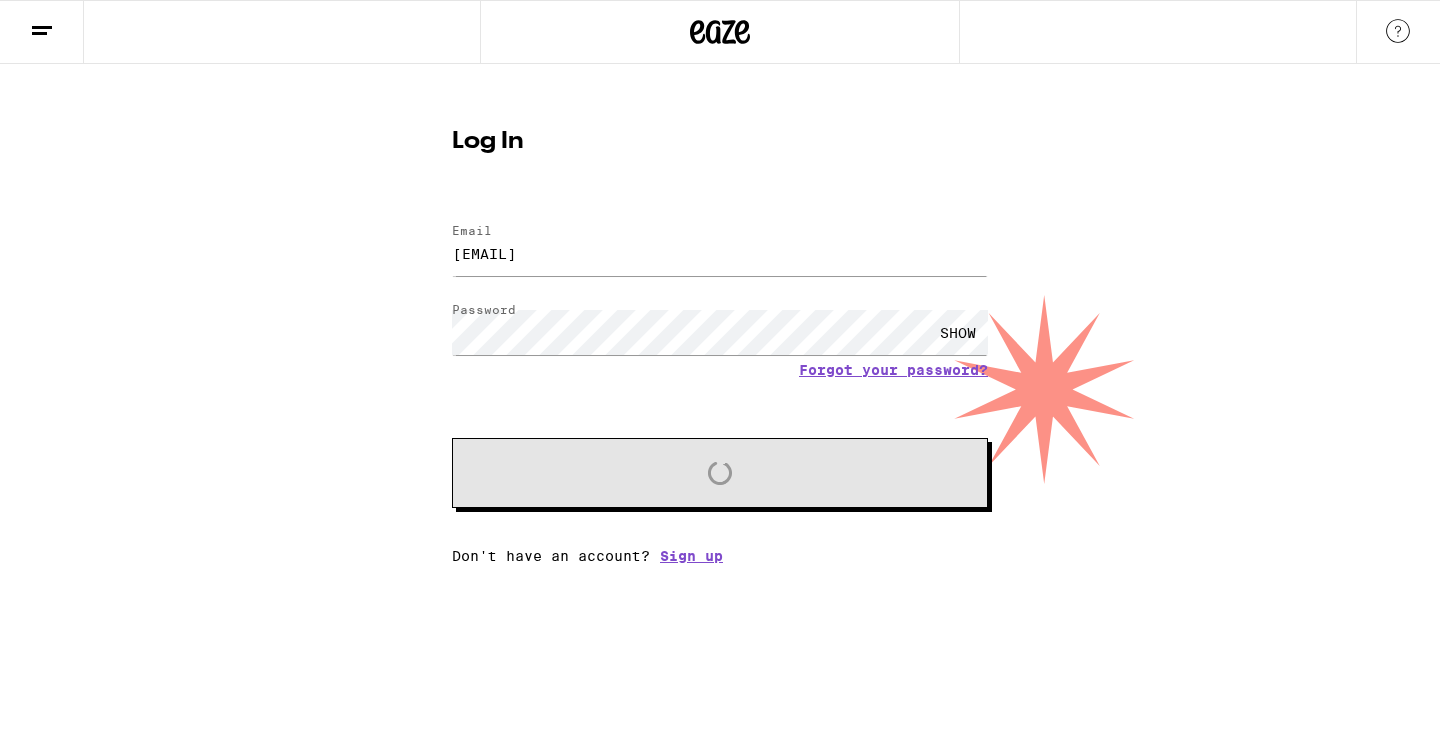 scroll, scrollTop: 0, scrollLeft: 0, axis: both 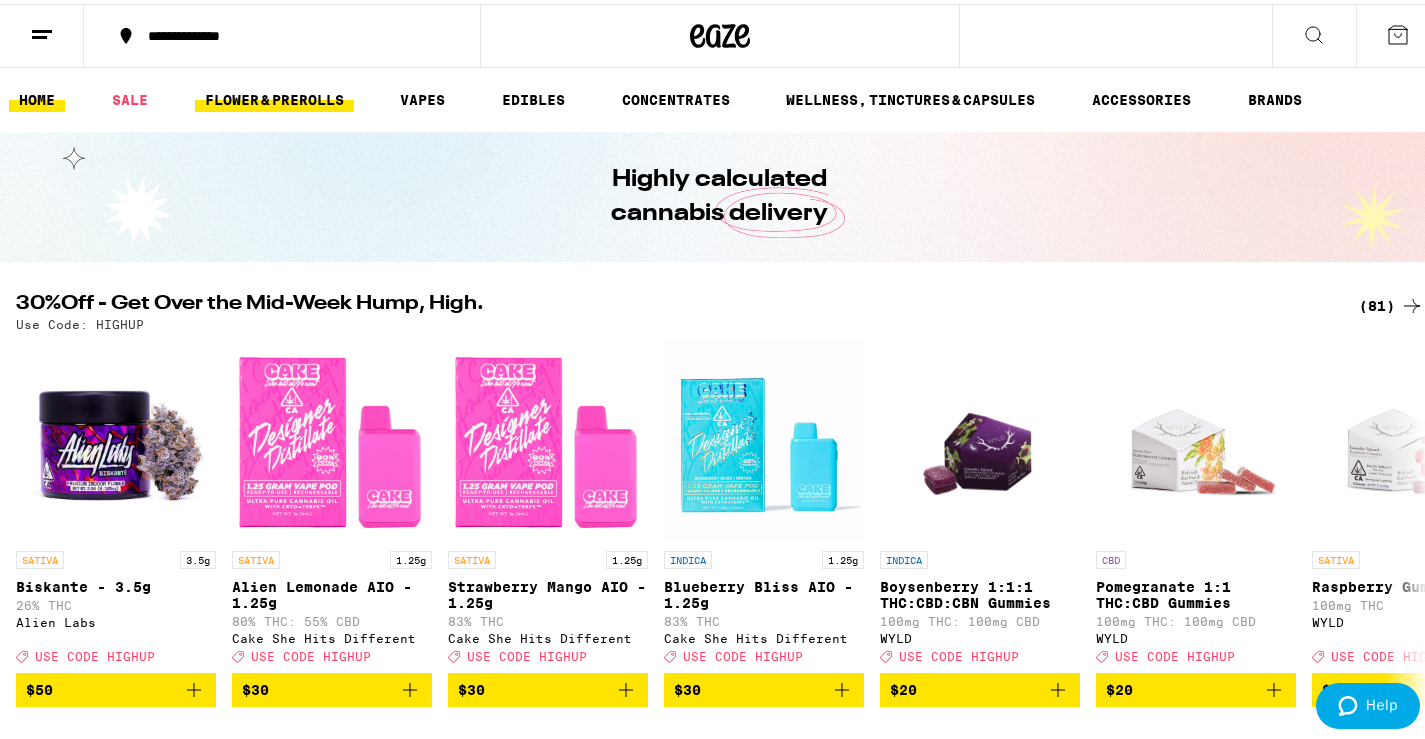 click on "FLOWER & PREROLLS" at bounding box center [274, 96] 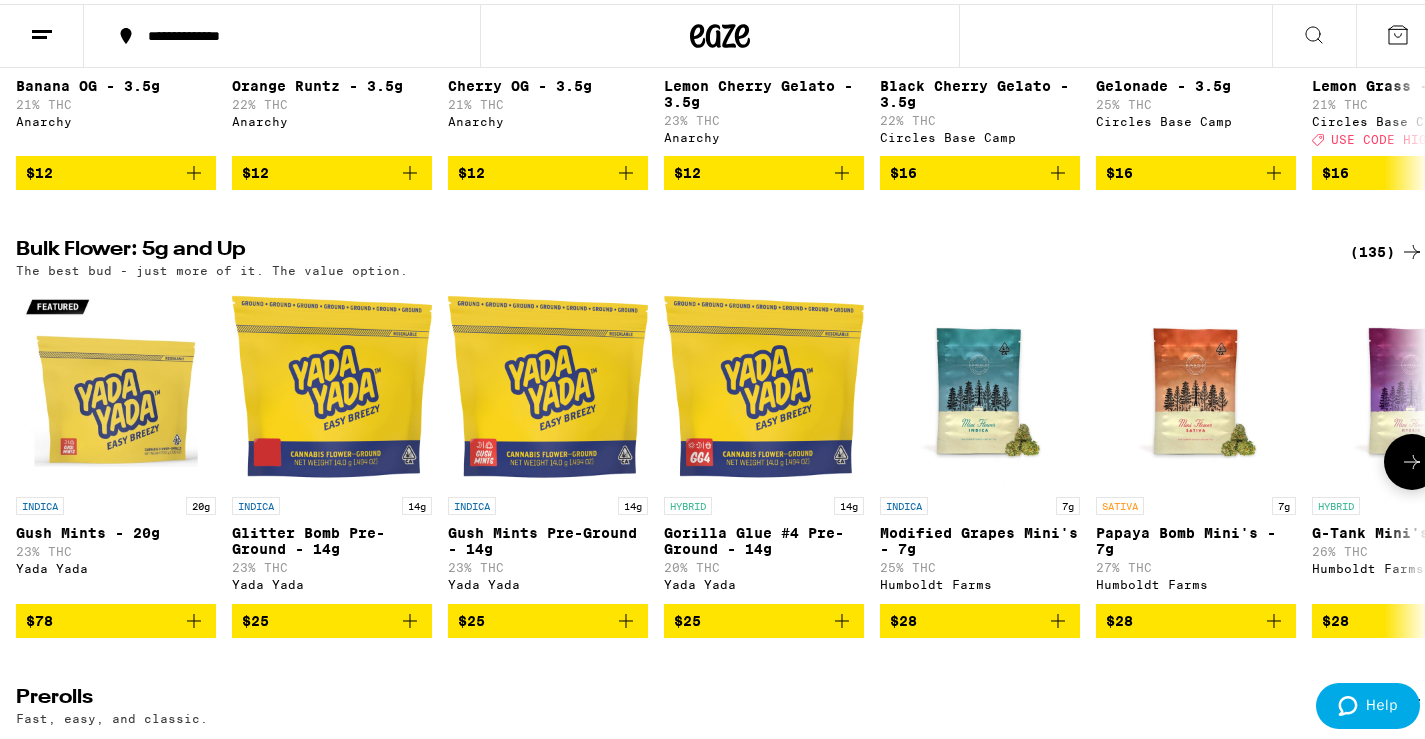 scroll, scrollTop: 500, scrollLeft: 0, axis: vertical 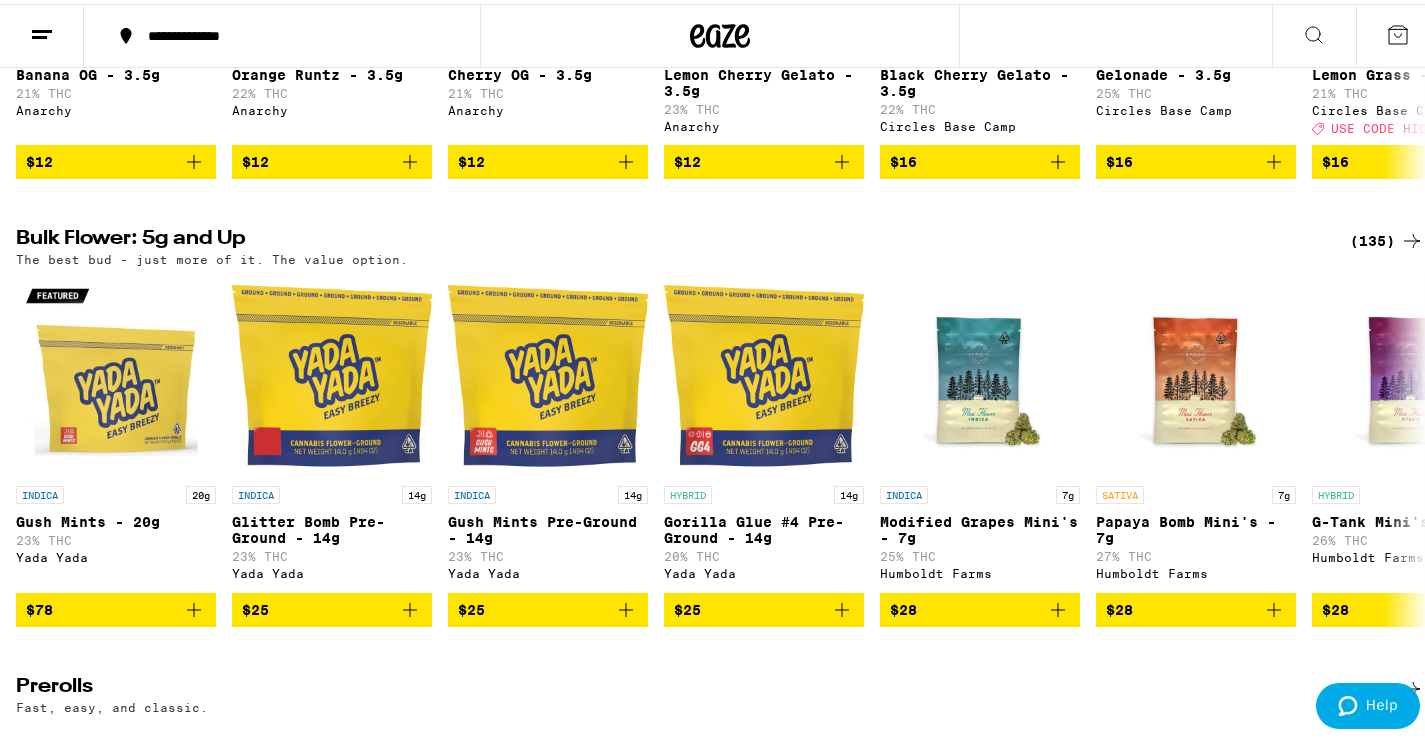 click on "(135)" at bounding box center [1387, 237] 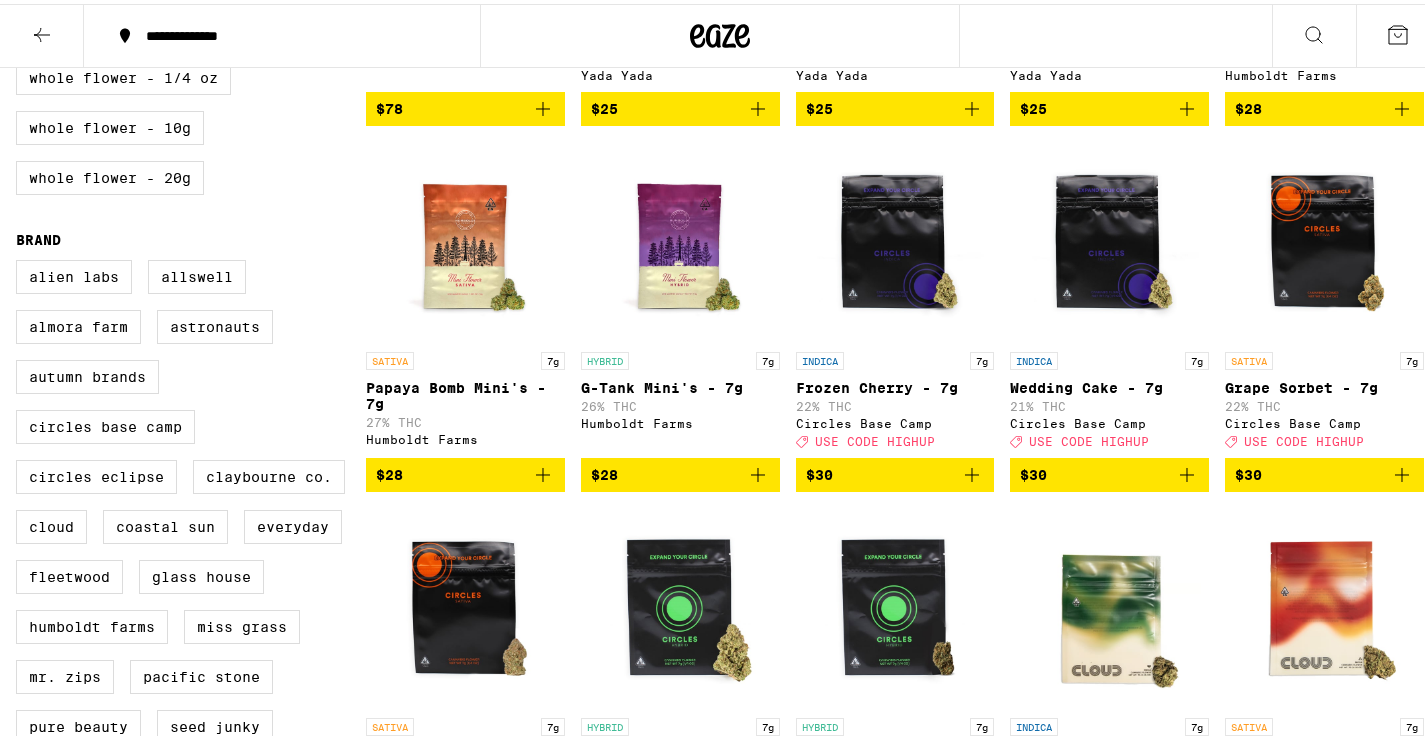 scroll, scrollTop: 0, scrollLeft: 0, axis: both 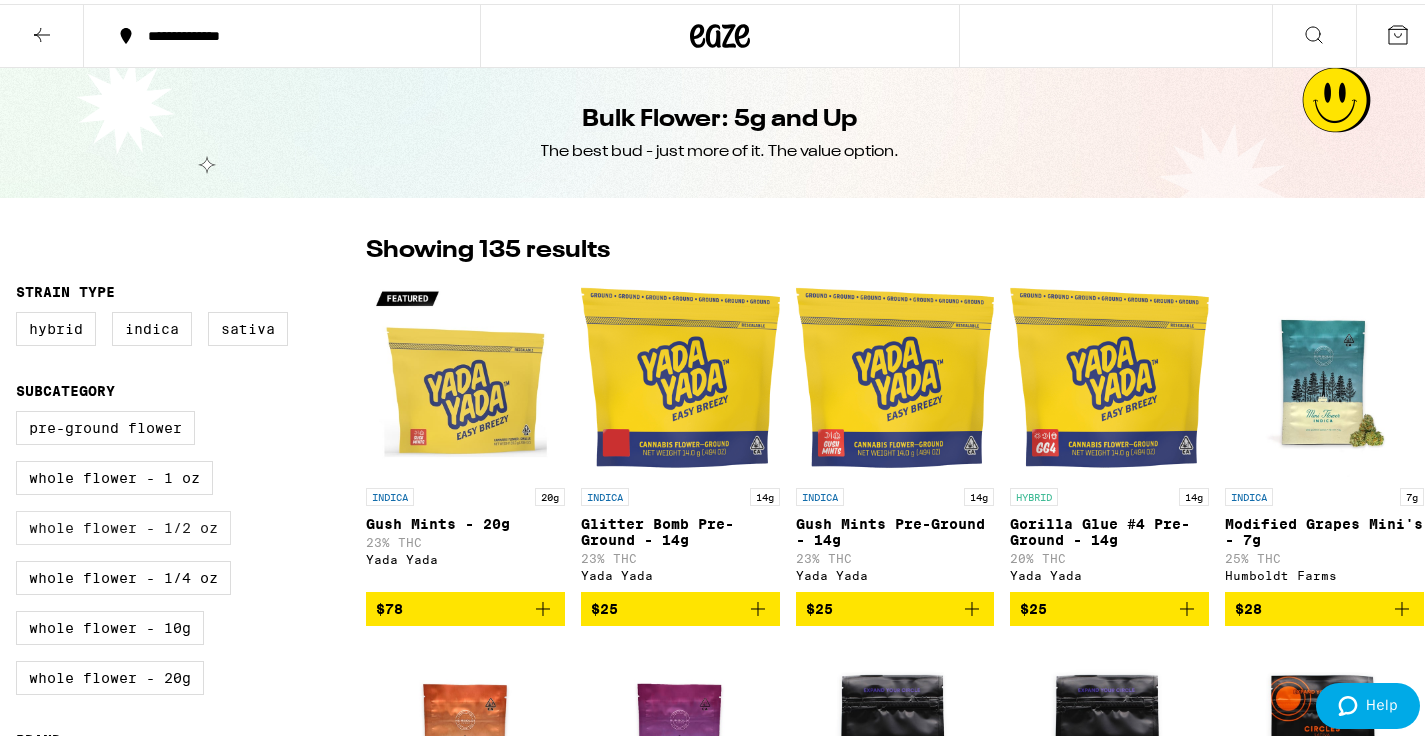 click on "Whole Flower - 1/2 oz" at bounding box center (123, 524) 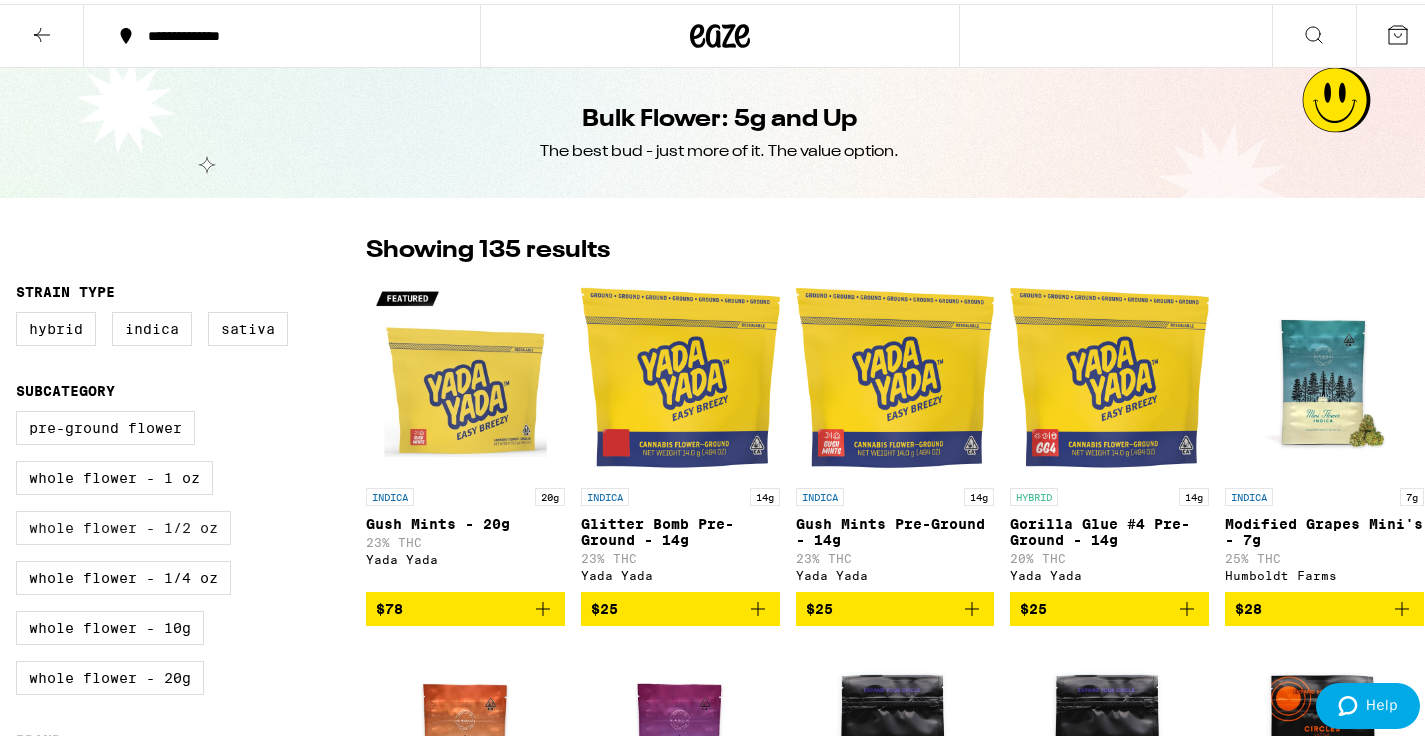 checkbox on "true" 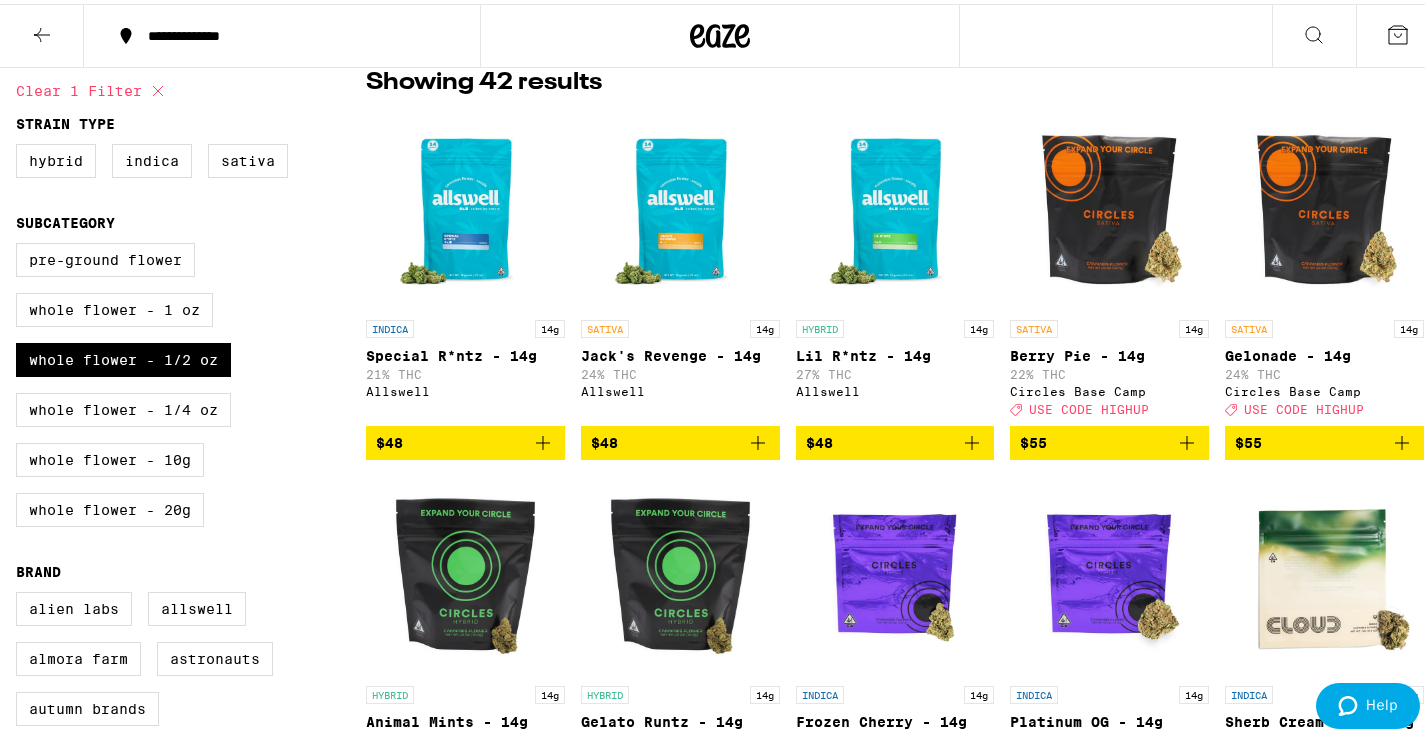 scroll, scrollTop: 200, scrollLeft: 0, axis: vertical 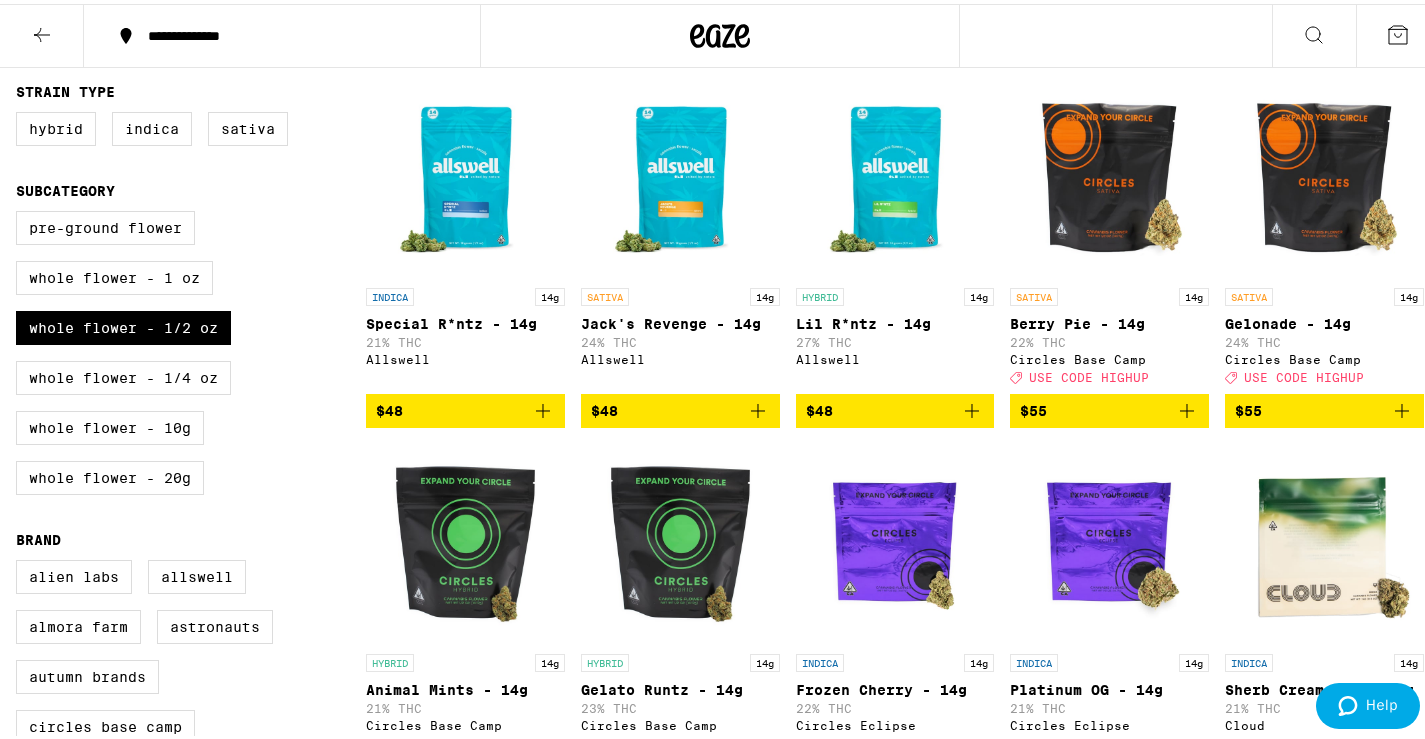 click 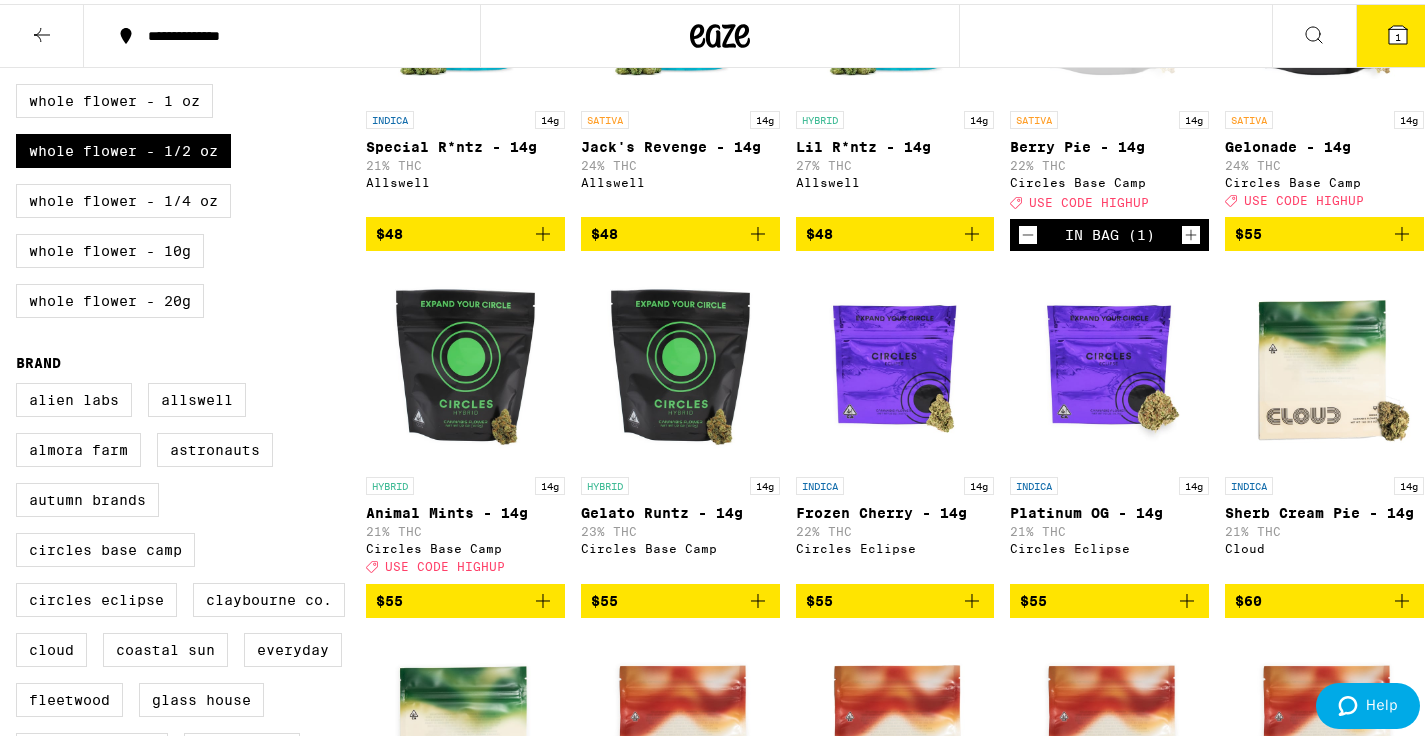 scroll, scrollTop: 400, scrollLeft: 0, axis: vertical 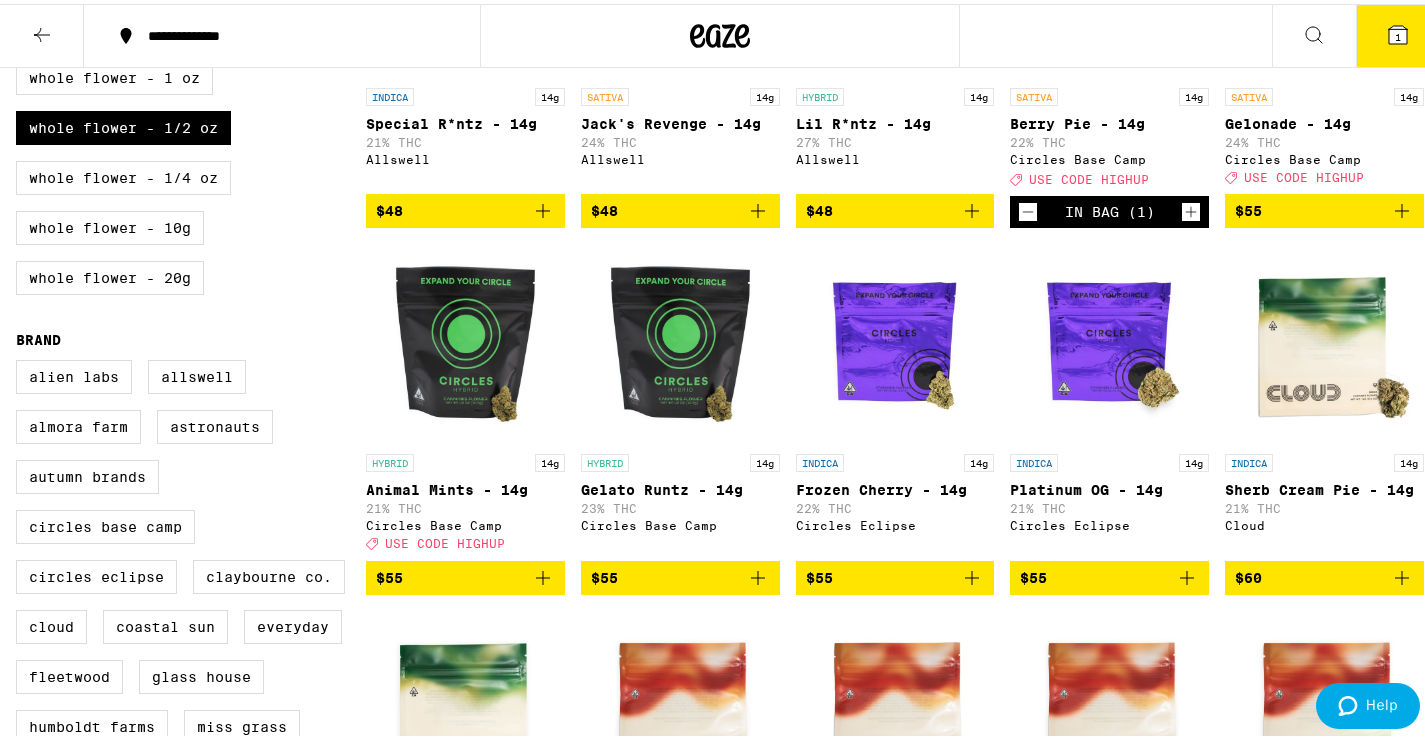 click 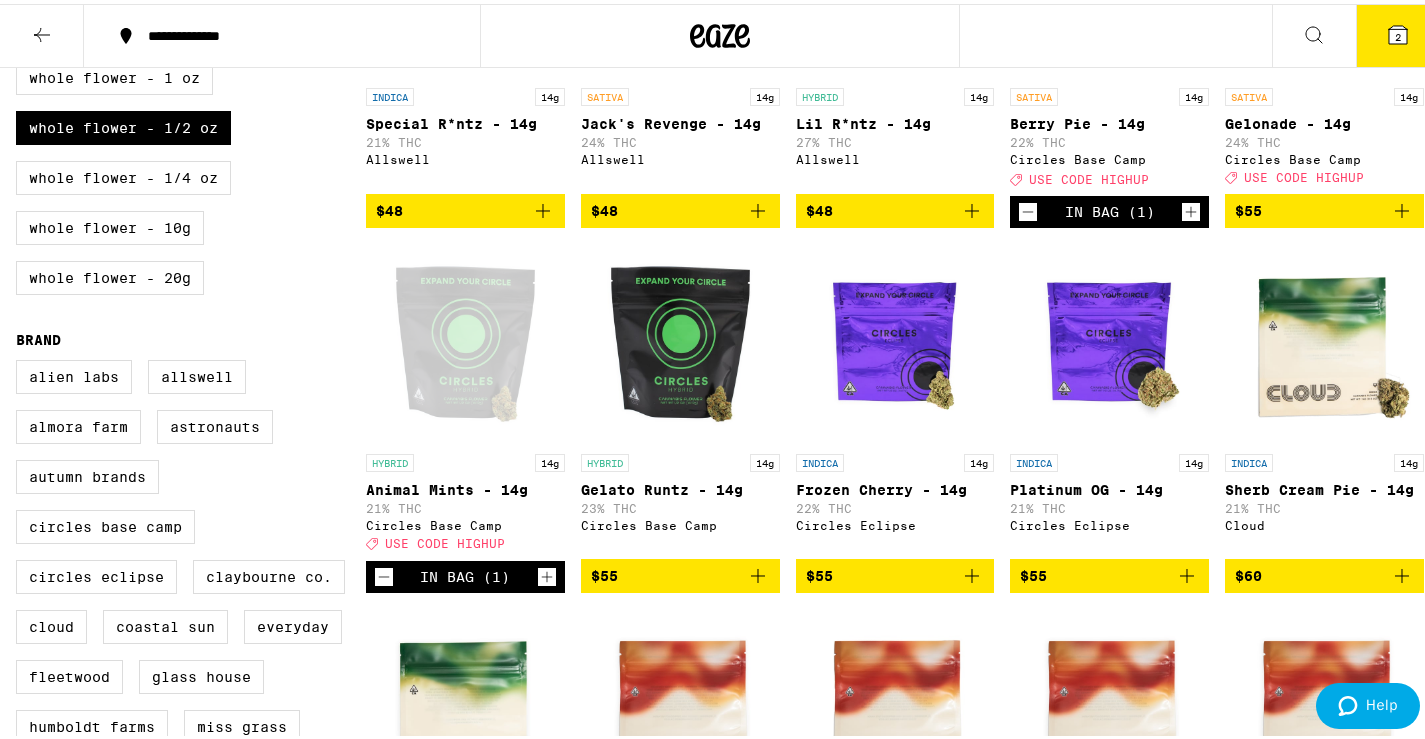 scroll, scrollTop: 0, scrollLeft: 0, axis: both 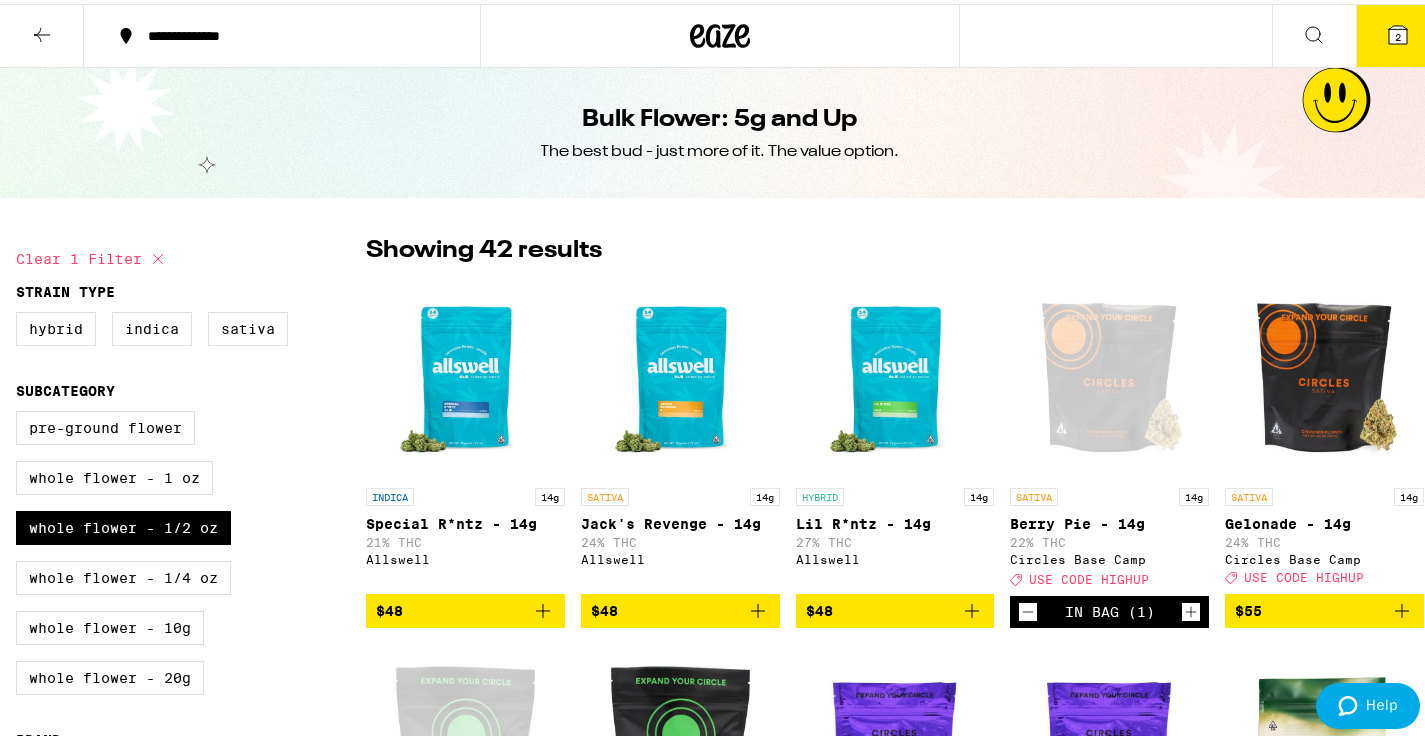 click 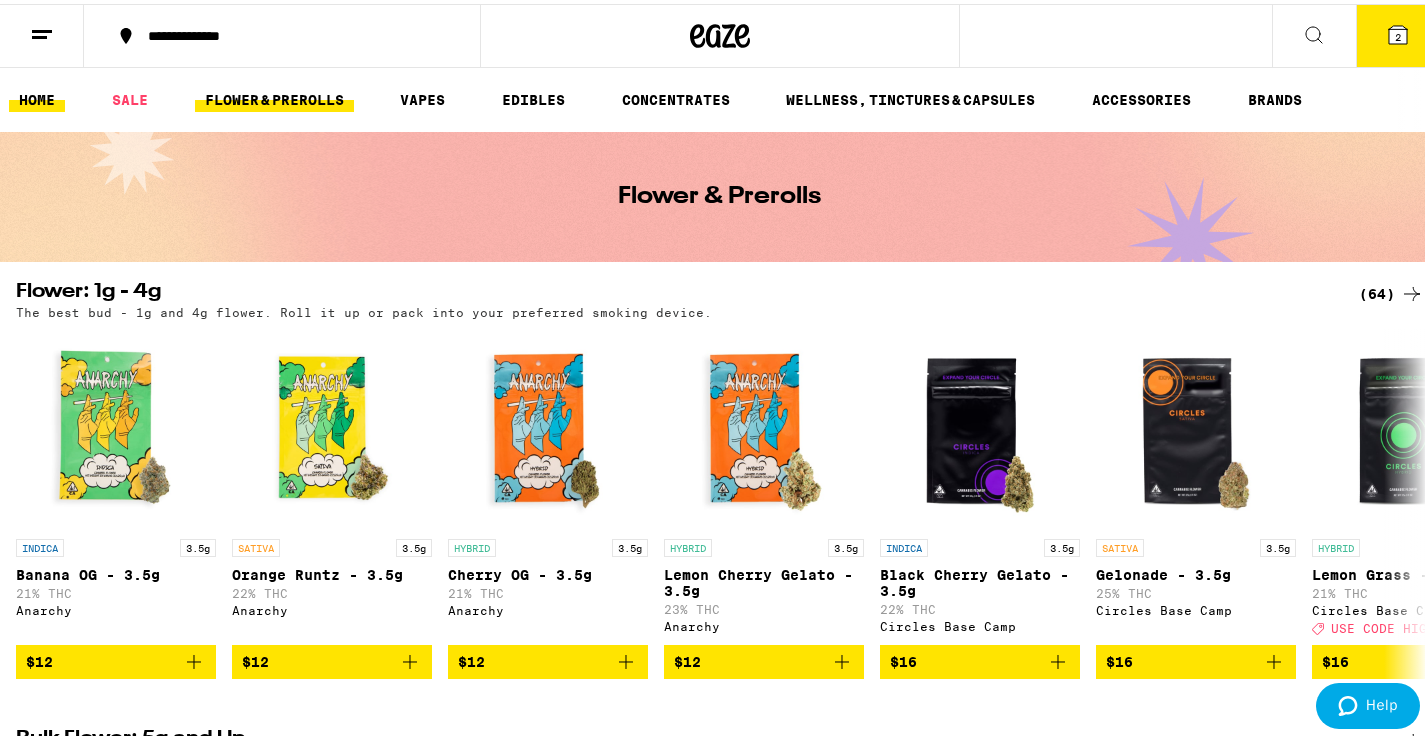 click on "HOME" at bounding box center [37, 96] 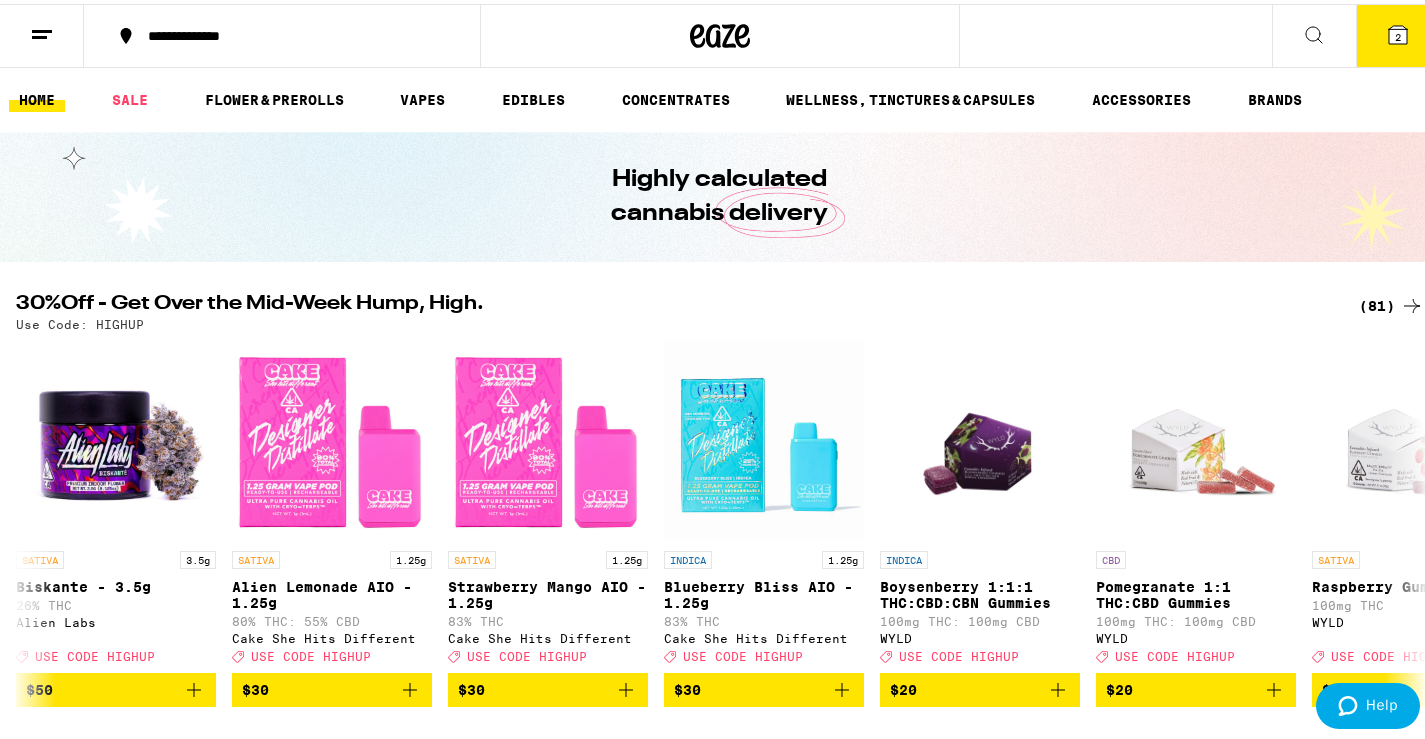 click on "Use Code: HIGHUP" at bounding box center [720, 320] 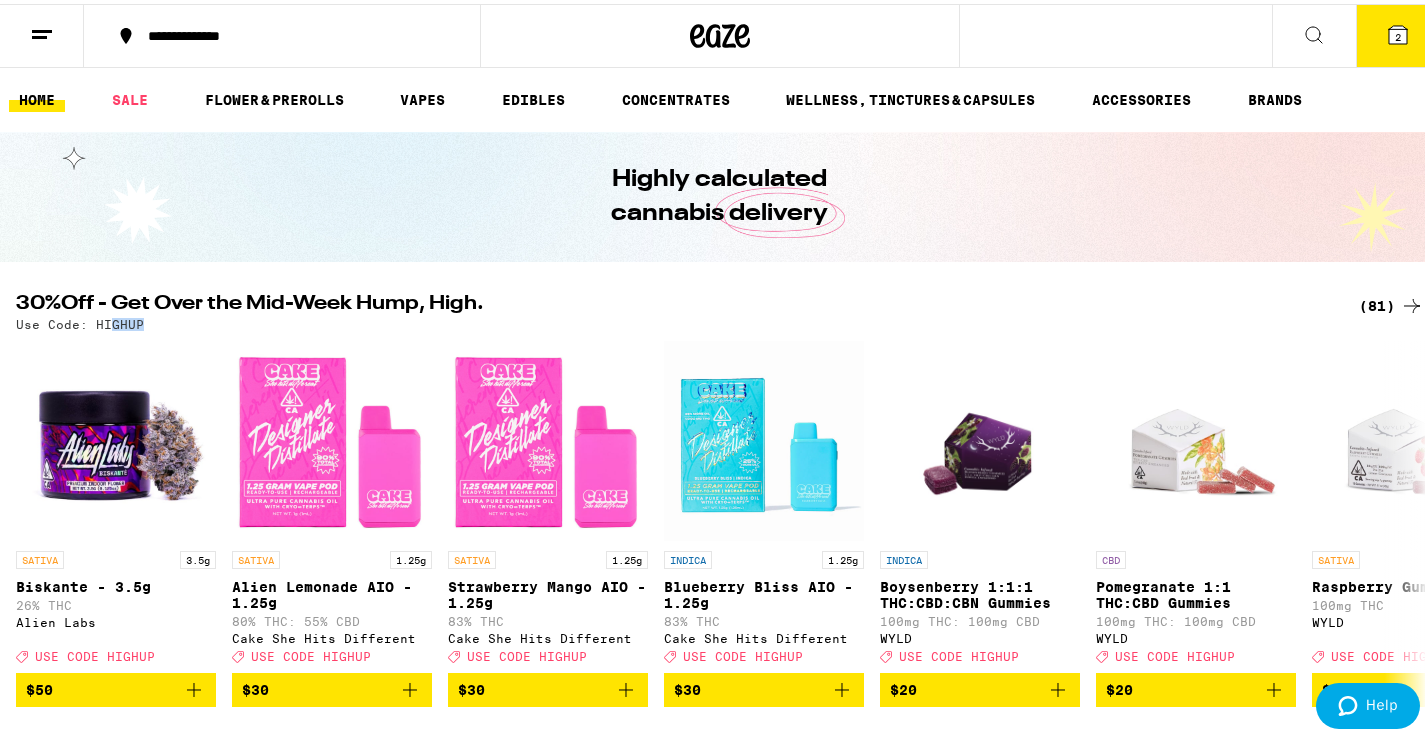 scroll, scrollTop: 0, scrollLeft: 0, axis: both 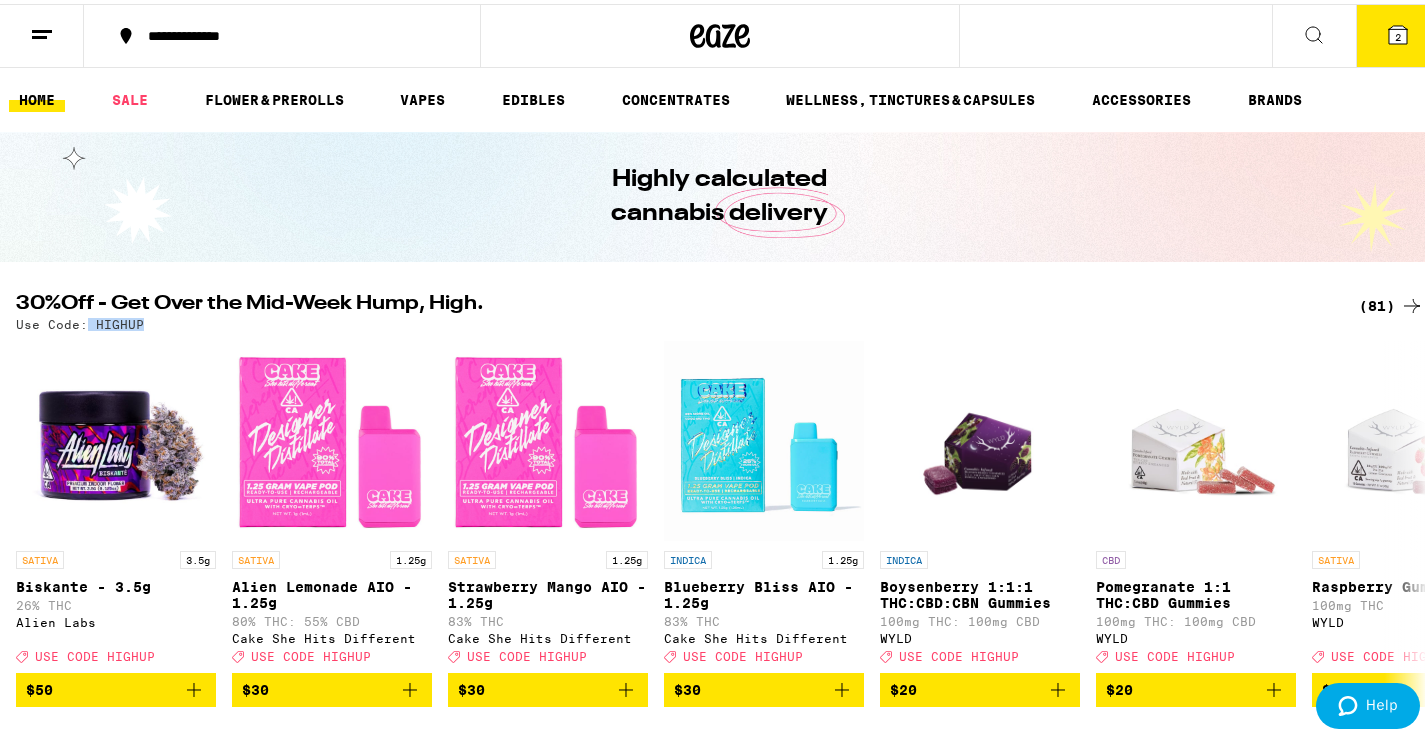 drag, startPoint x: 141, startPoint y: 325, endPoint x: 85, endPoint y: 317, distance: 56.568542 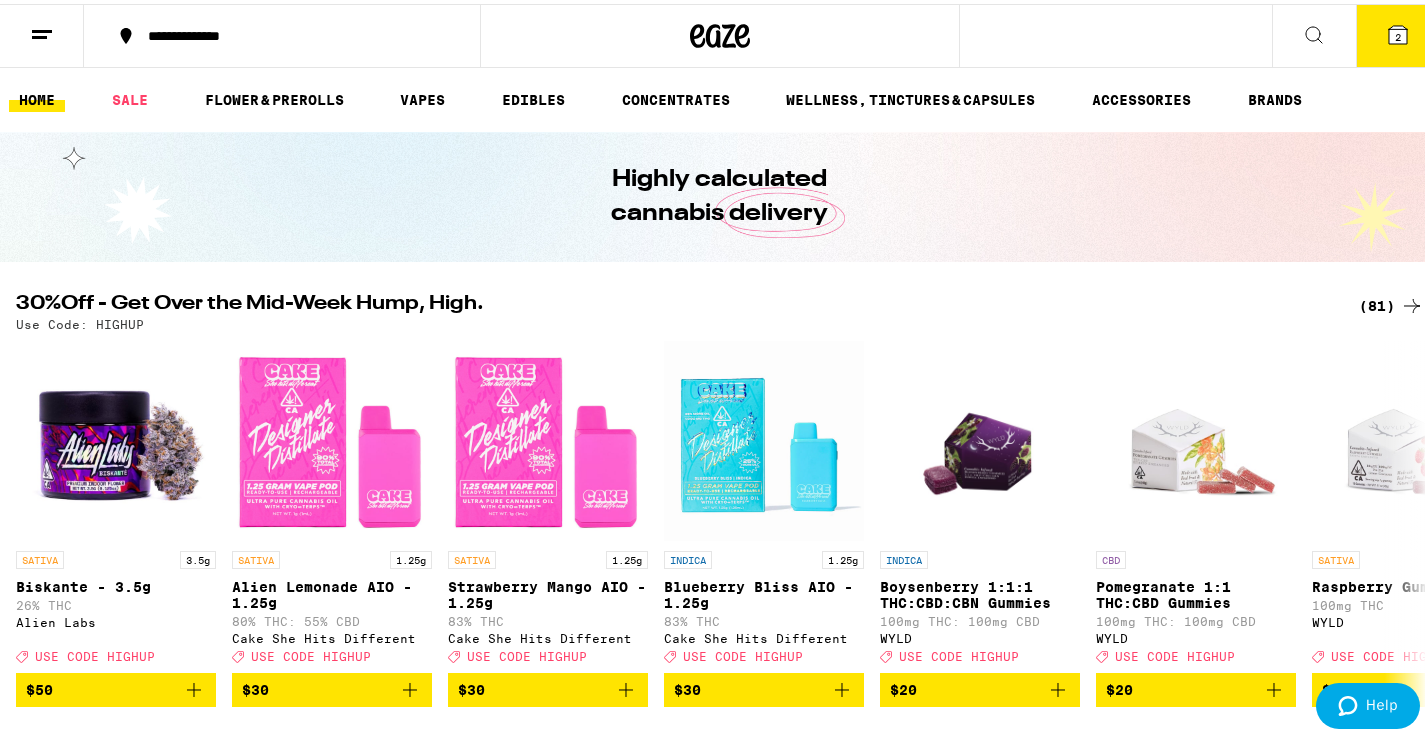 click on "30%Off - Get Over the Mid-Week Hump, High. (81) Use Code: HIGHUP SATIVA 3.5g Biskante - 3.5g 26% THC Alien Labs Deal Created with Sketch. USE CODE HIGHUP $50 SATIVA 1.25g Alien Lemonade AIO - 1.25g 80% THC: 55% CBD Cake She Hits Different Deal Created with Sketch. USE CODE HIGHUP $30 SATIVA 1.25g Strawberry Mango AIO - 1.25g 83% THC Cake She Hits Different Deal Created with Sketch. USE CODE HIGHUP $30 INDICA 1.25g Blueberry Bliss AIO - 1.25g 83% THC Cake She Hits Different Deal Created with Sketch. USE CODE HIGHUP $30 INDICA Boysenberry 1:1:1 THC:CBD:CBN Gummies 100mg THC: 100mg CBD WYLD Deal Created with Sketch. USE CODE HIGHUP $20 CBD Pomegranate 1:1 THC:CBD Gummies 100mg THC: 100mg CBD WYLD Deal Created with Sketch. USE CODE HIGHUP $20 SATIVA Raspberry Gummies 100mg THC WYLD Deal Created with Sketch. USE CODE HIGHUP $17 CBD Peach 2:1 CBD:THC Gummies 50mg THC: 100mg CBD WYLD Deal Created with Sketch. USE CODE HIGHUP $18 INDICA 1g Surely Temple Live Rosin - 1g 68% THC CLSICS Deal Created with Sketch. $27 $30" at bounding box center [720, 496] 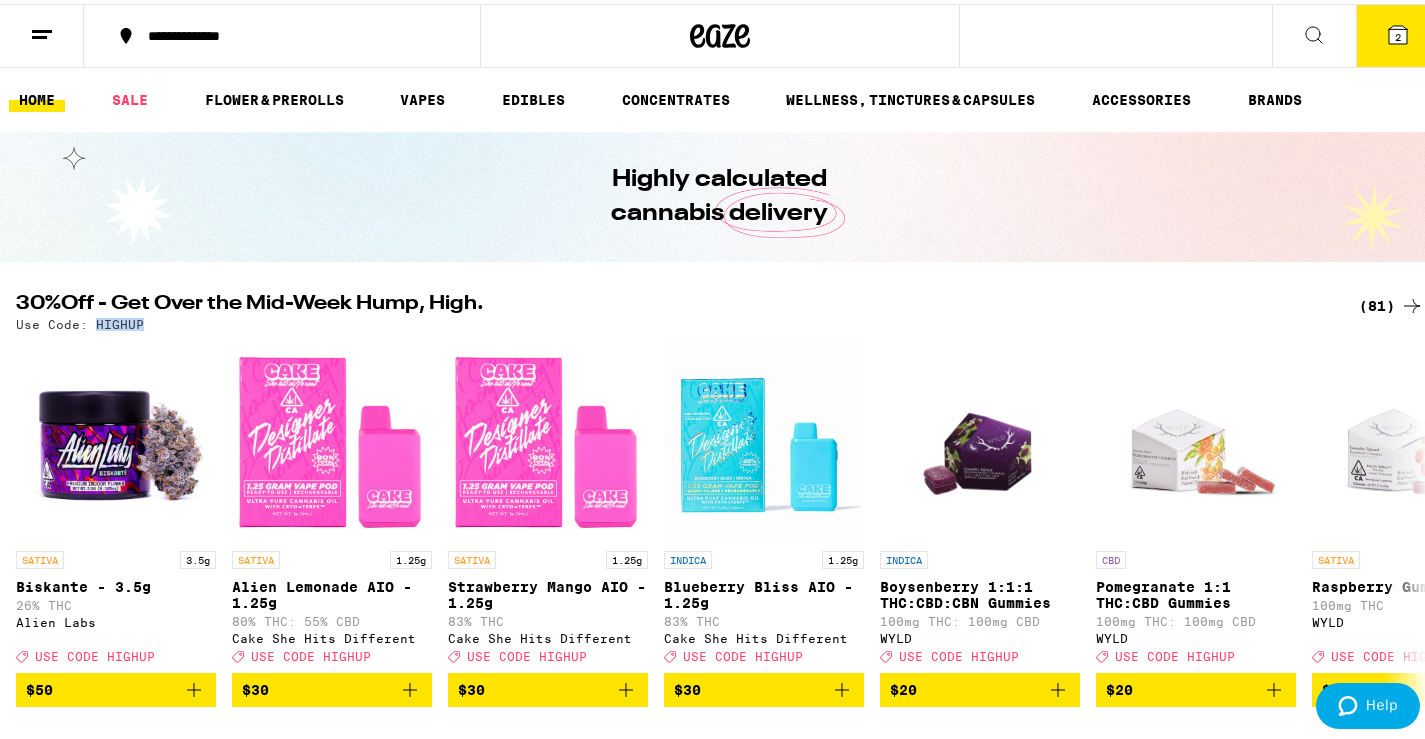 drag, startPoint x: 141, startPoint y: 321, endPoint x: 97, endPoint y: 320, distance: 44.011364 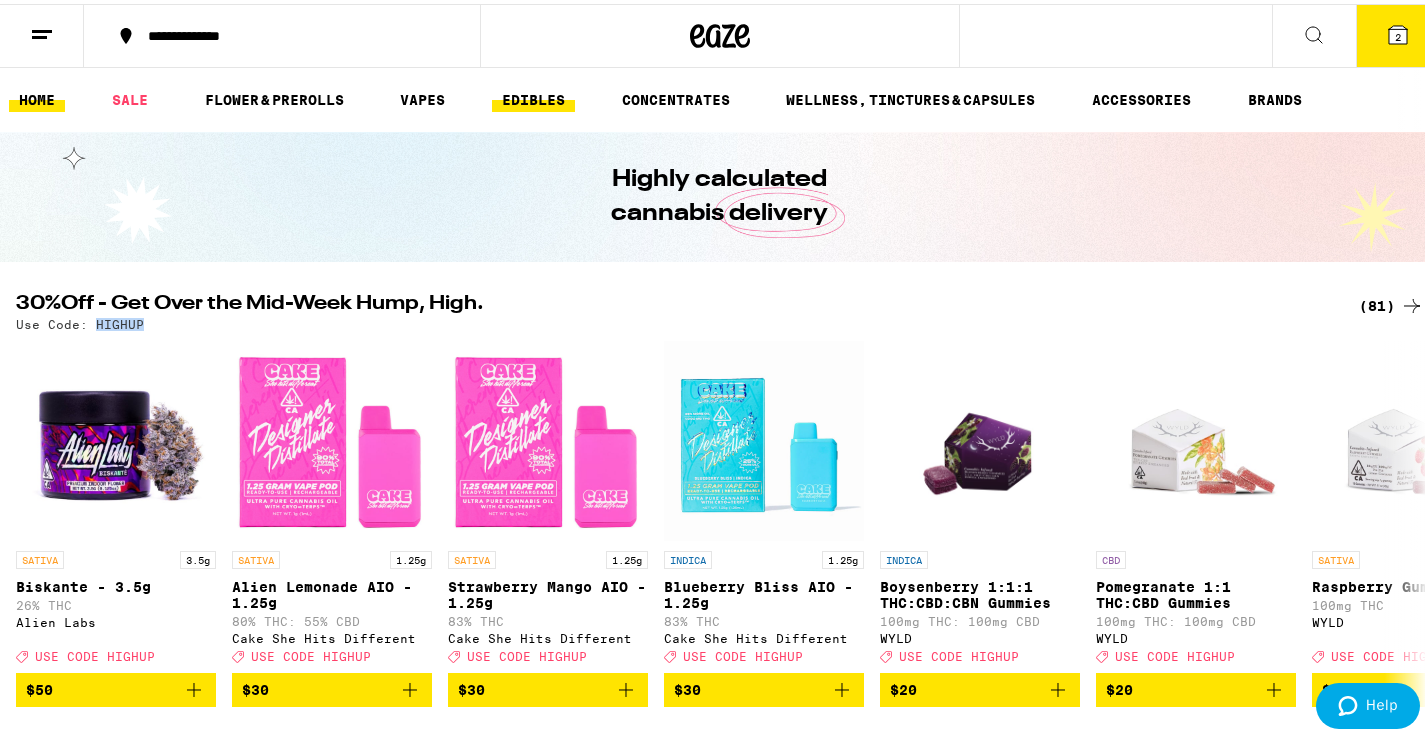 click on "EDIBLES" at bounding box center [533, 96] 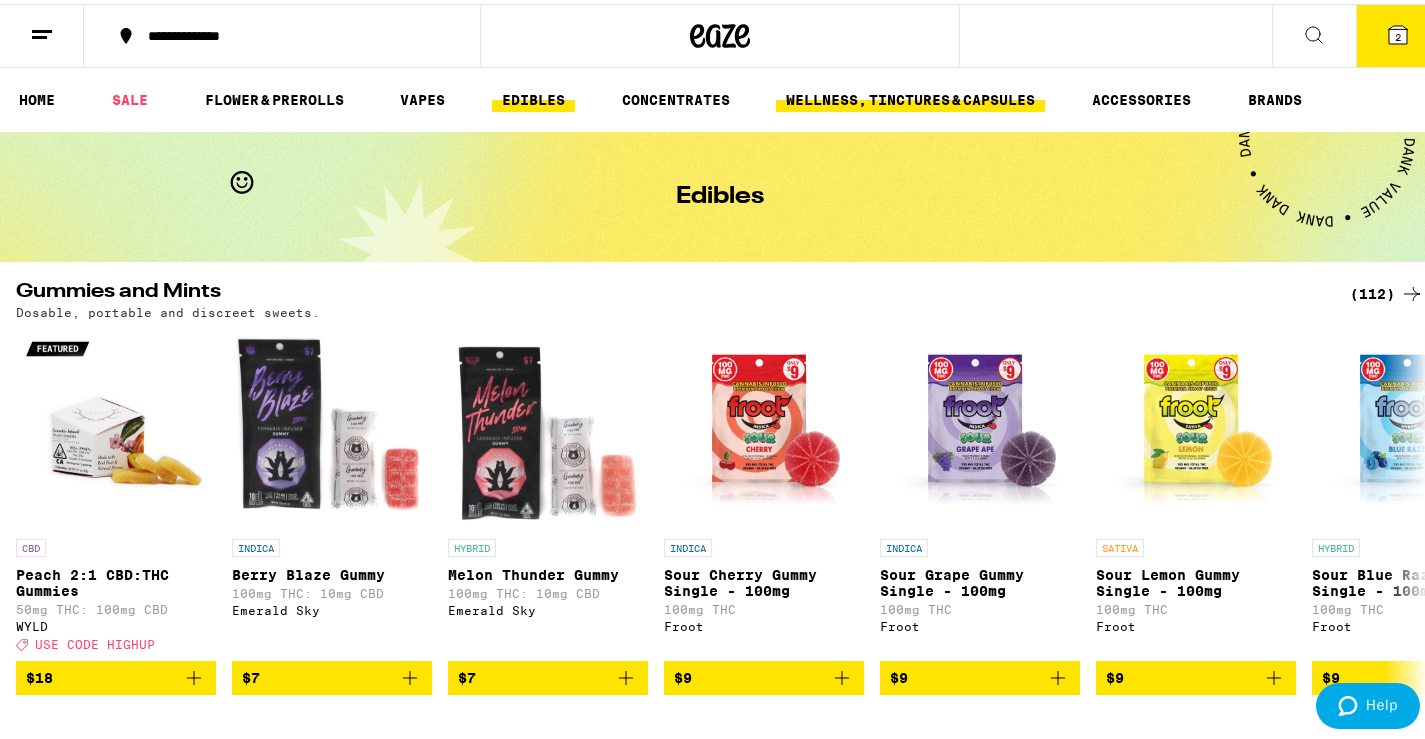 click on "WELLNESS, TINCTURES & CAPSULES" at bounding box center (910, 96) 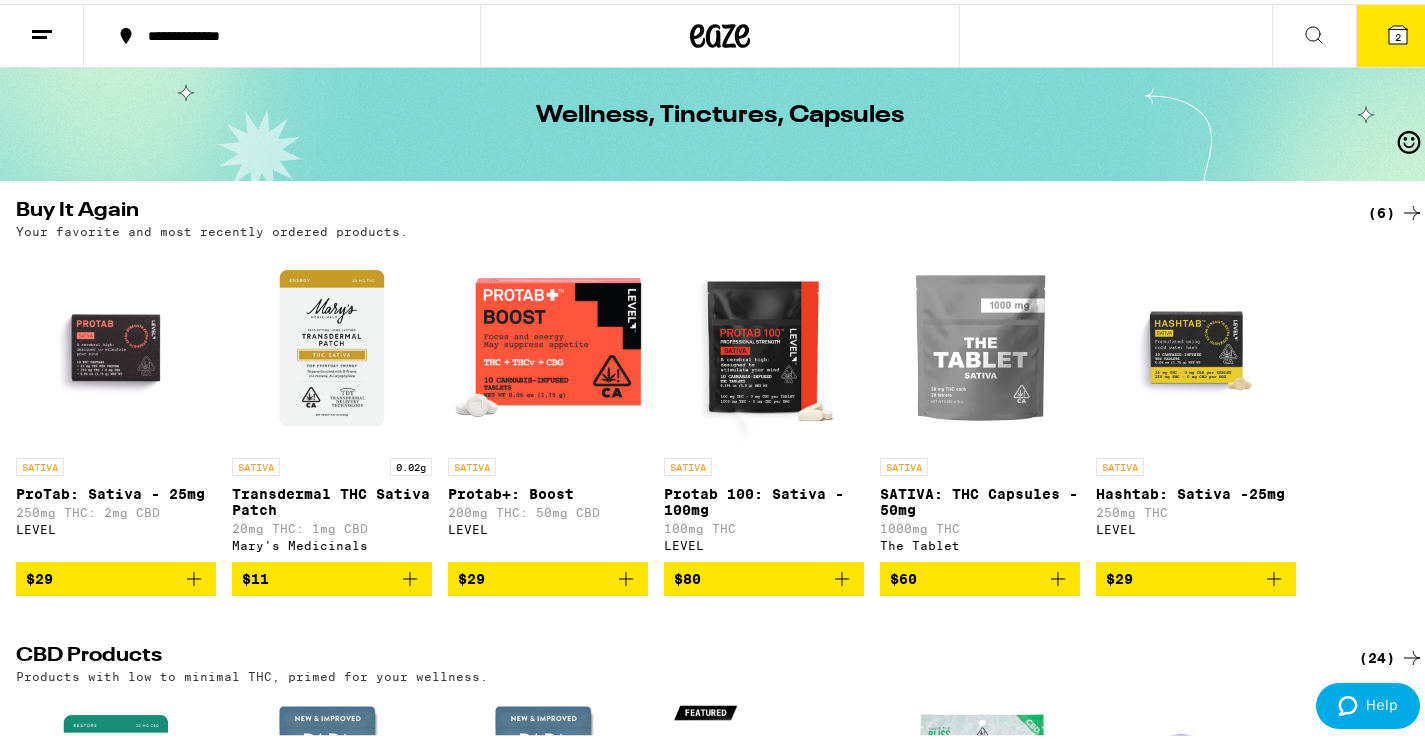 scroll, scrollTop: 200, scrollLeft: 0, axis: vertical 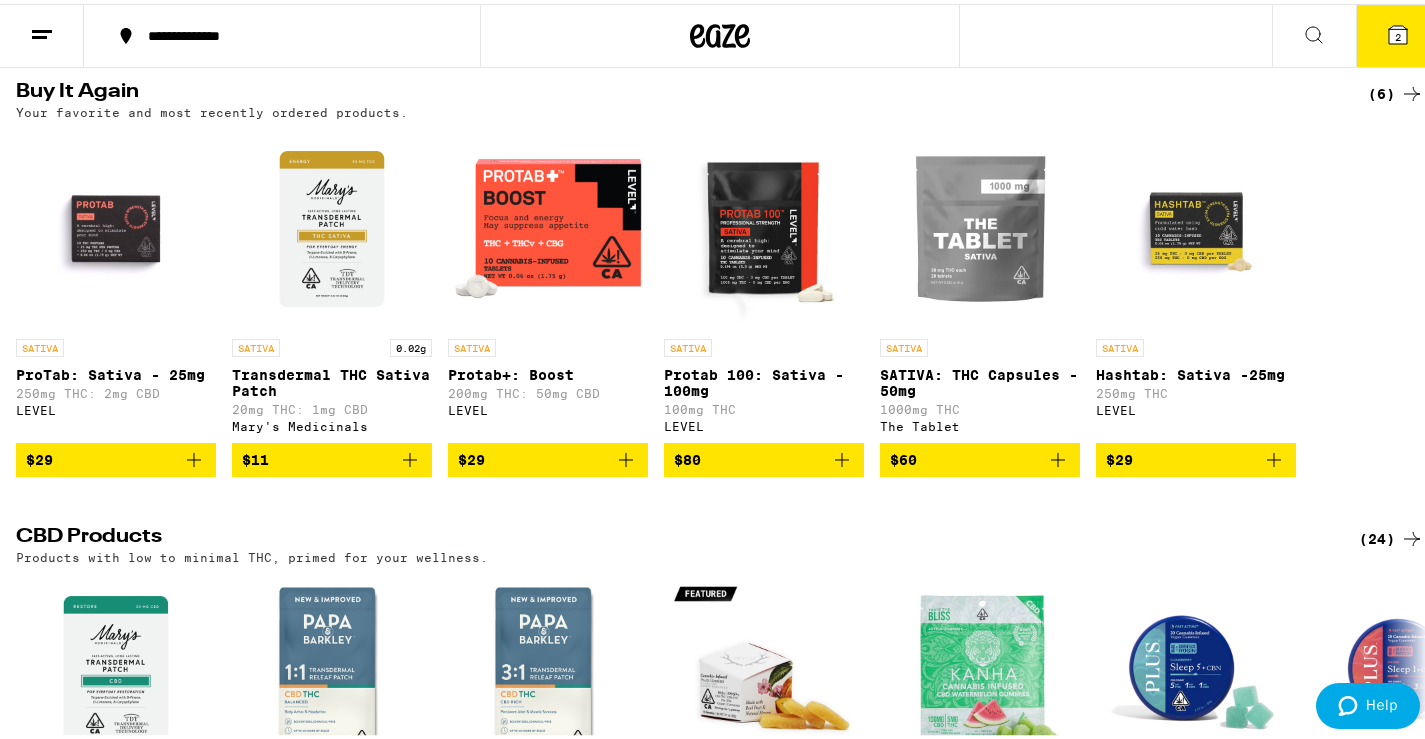 click 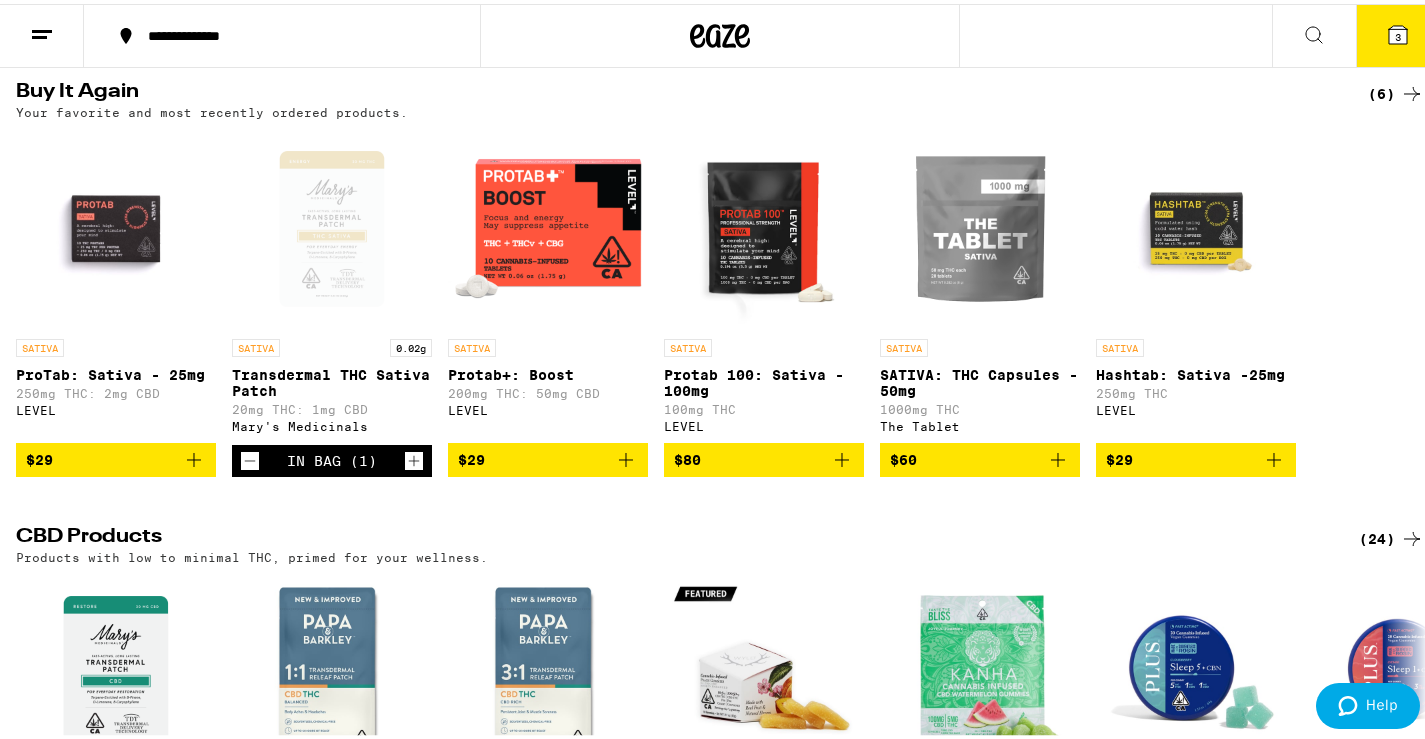 click on "3" at bounding box center [1398, 32] 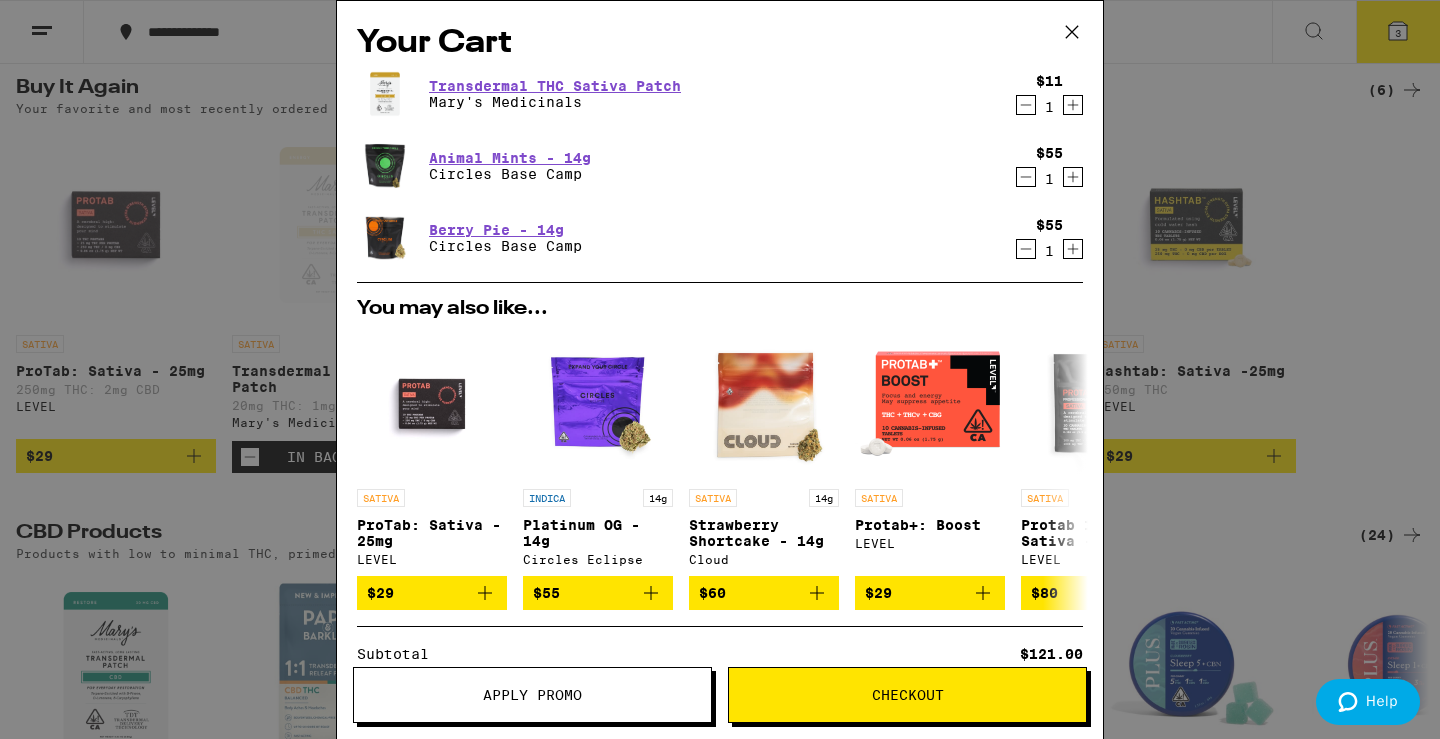 click on "Apply Promo" at bounding box center [532, 695] 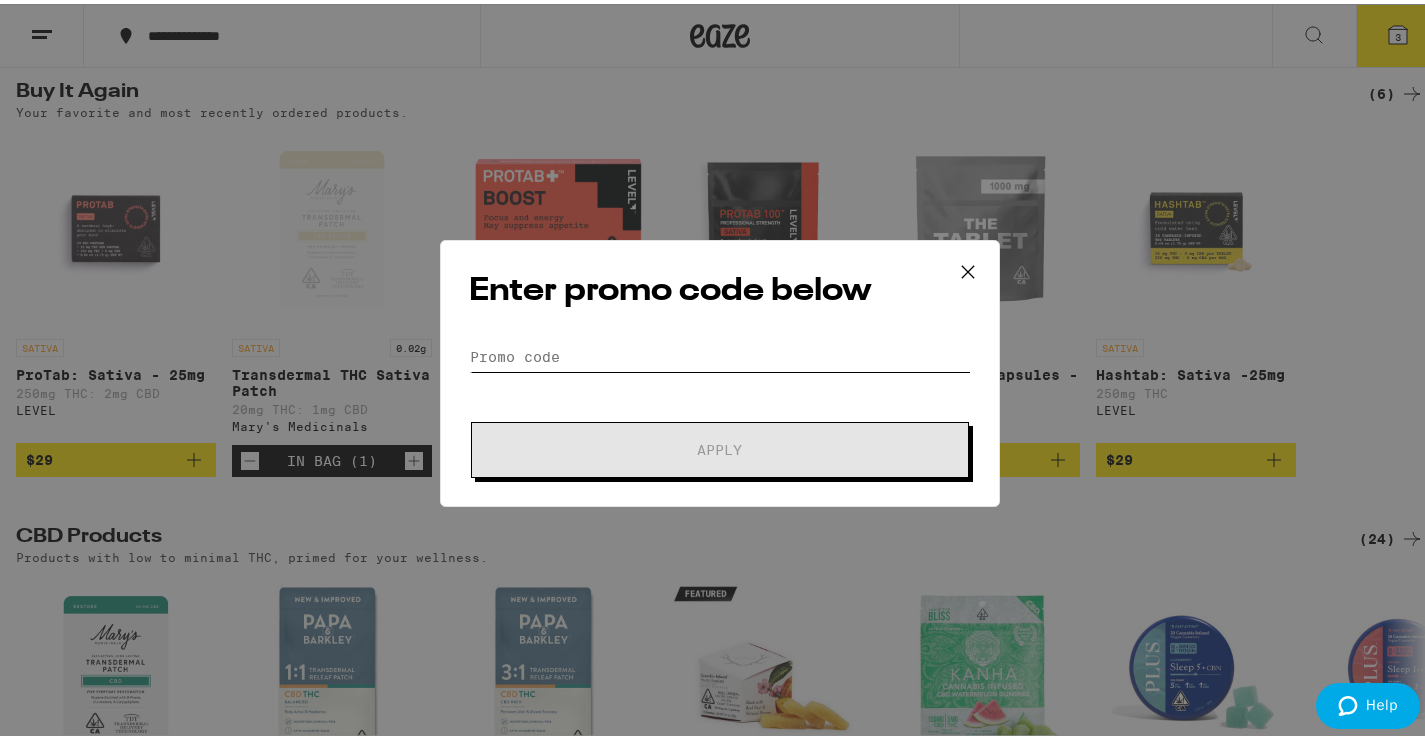 click on "Promo Code" at bounding box center (720, 353) 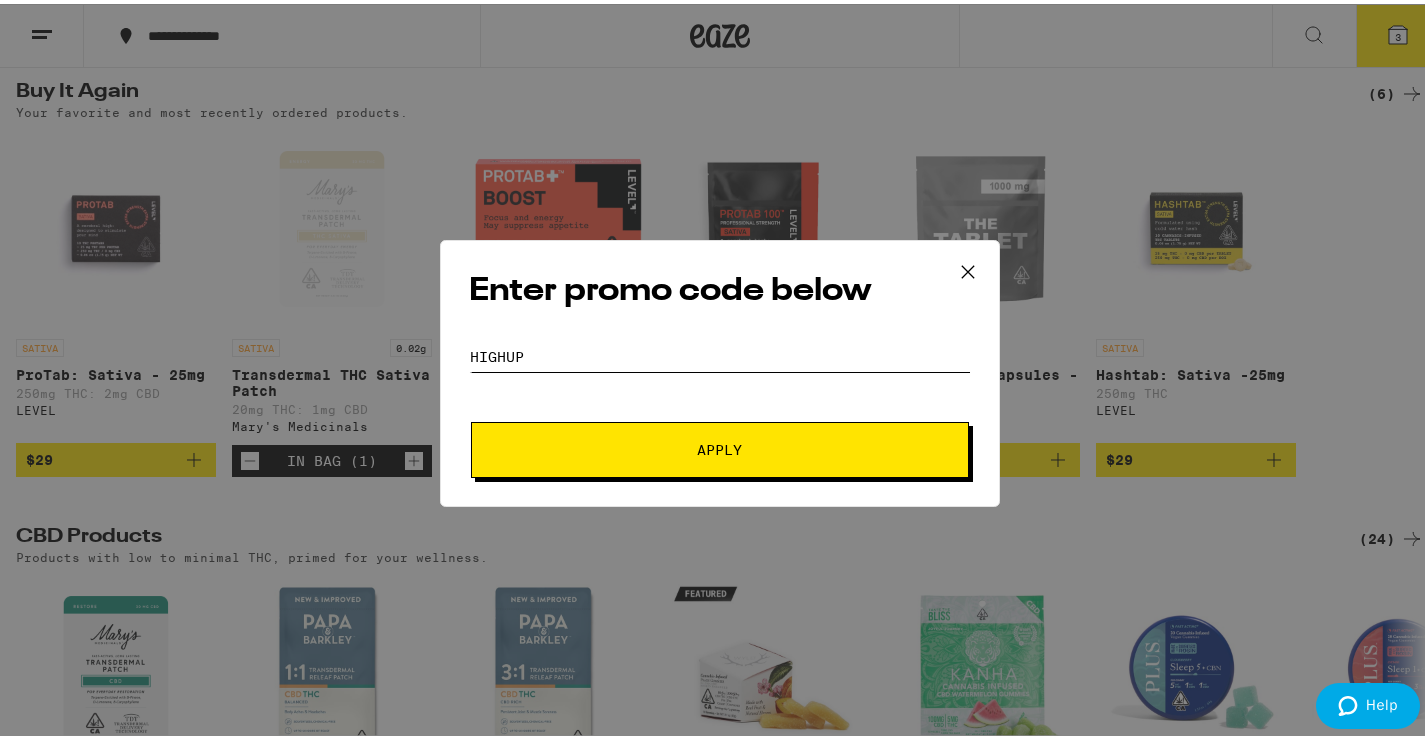 type on "HIGHUP" 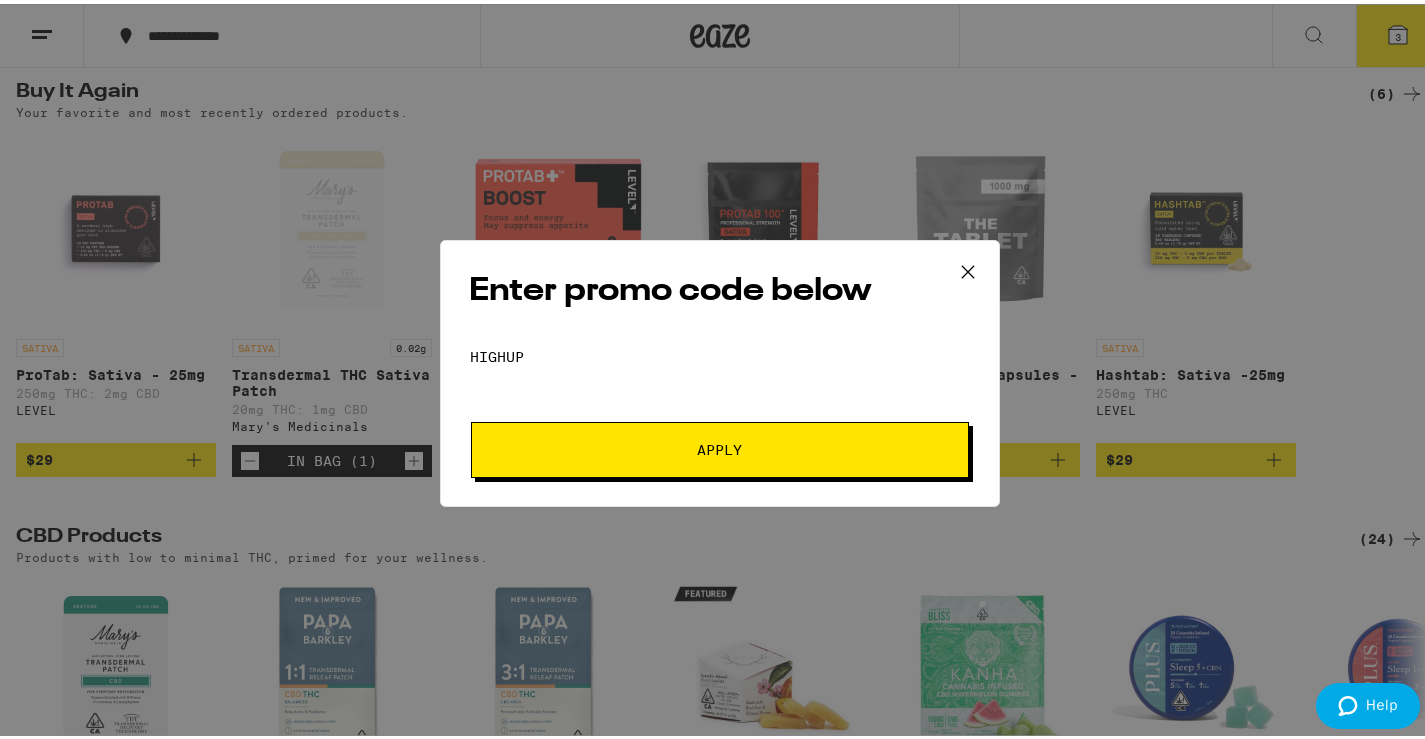 click on "Apply" at bounding box center [720, 446] 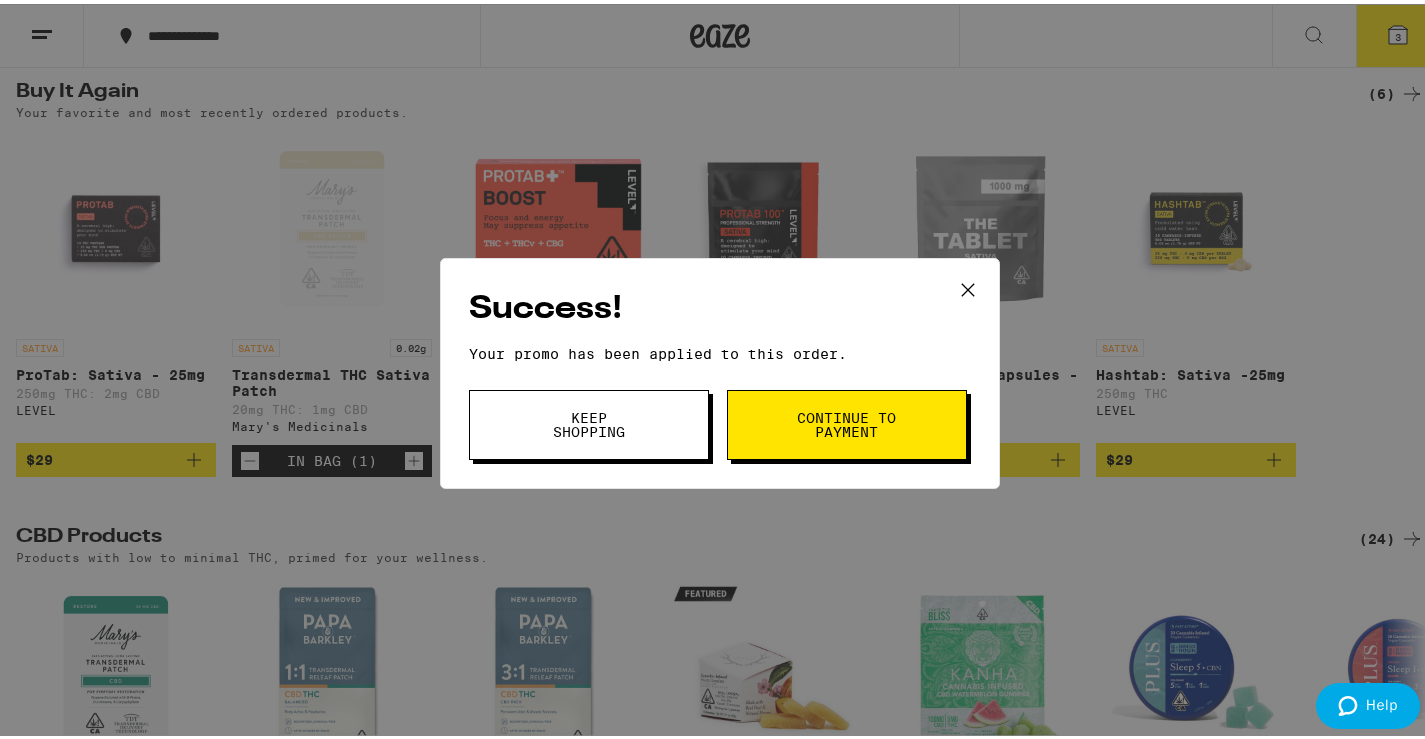 click on "Continue to payment" at bounding box center [847, 421] 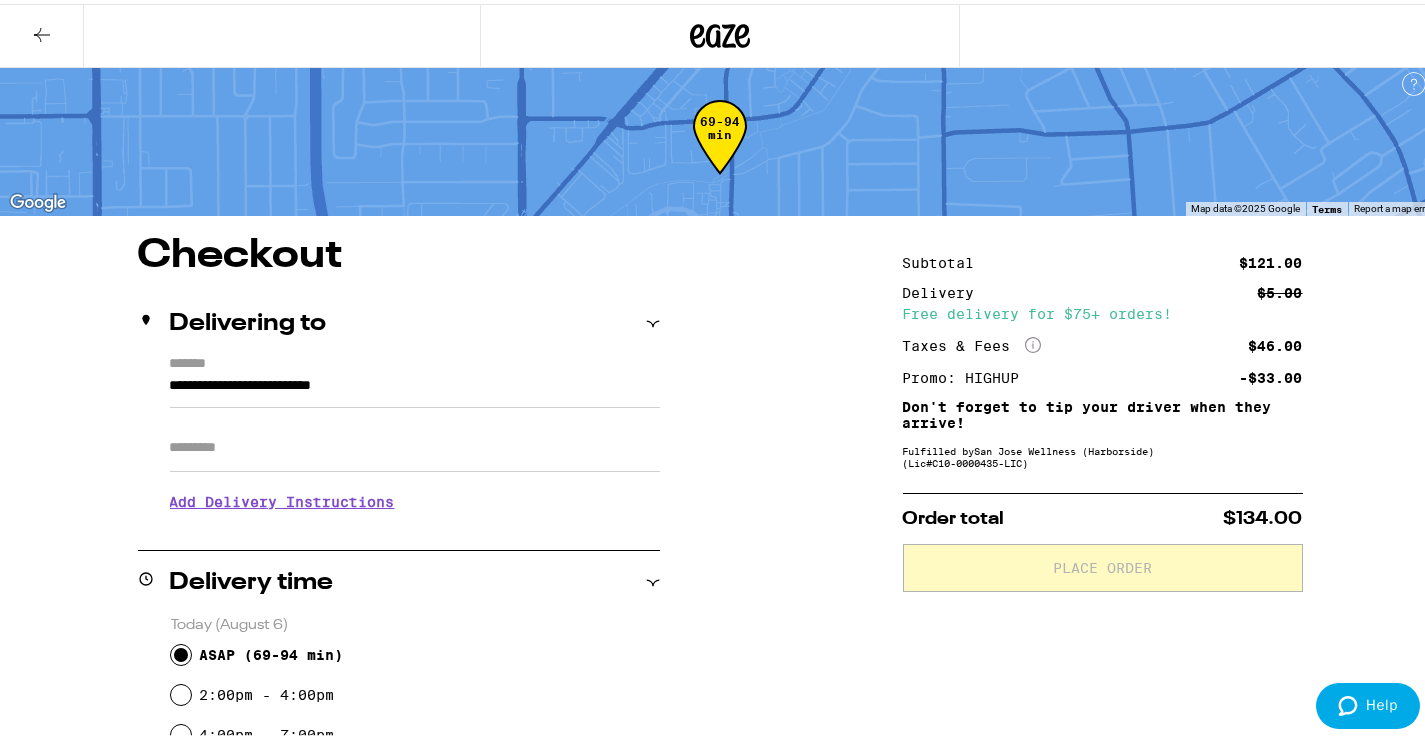 scroll, scrollTop: 0, scrollLeft: 0, axis: both 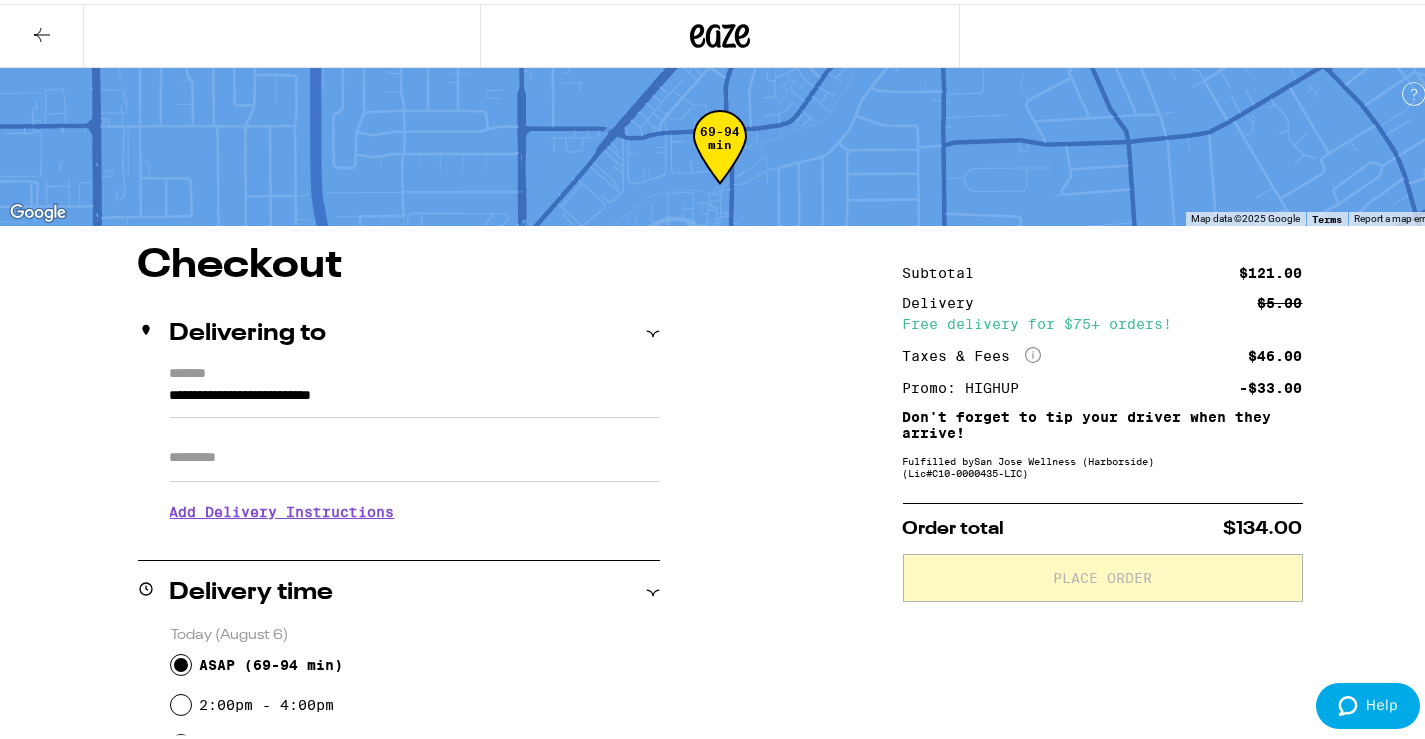 click on "Apt/Suite" at bounding box center (415, 454) 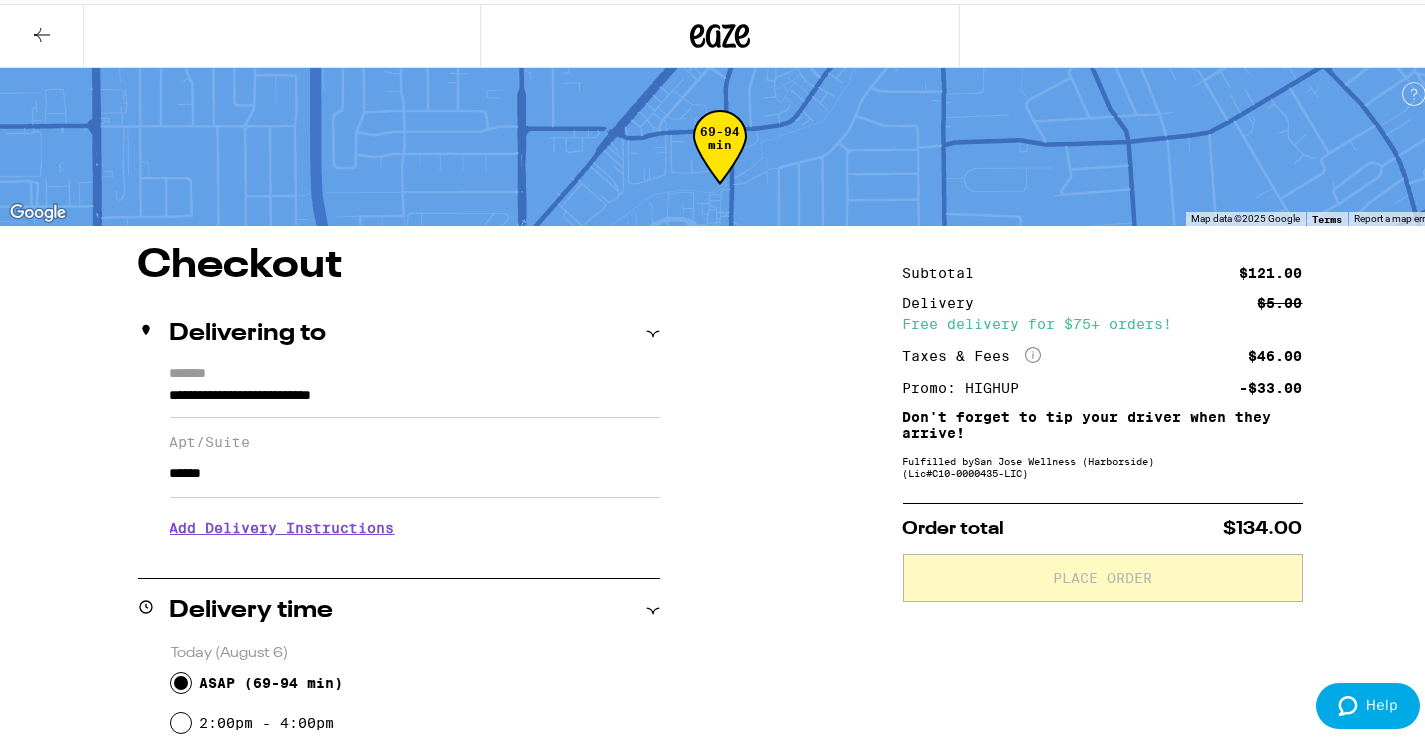 click on "Add Delivery Instructions" at bounding box center (415, 524) 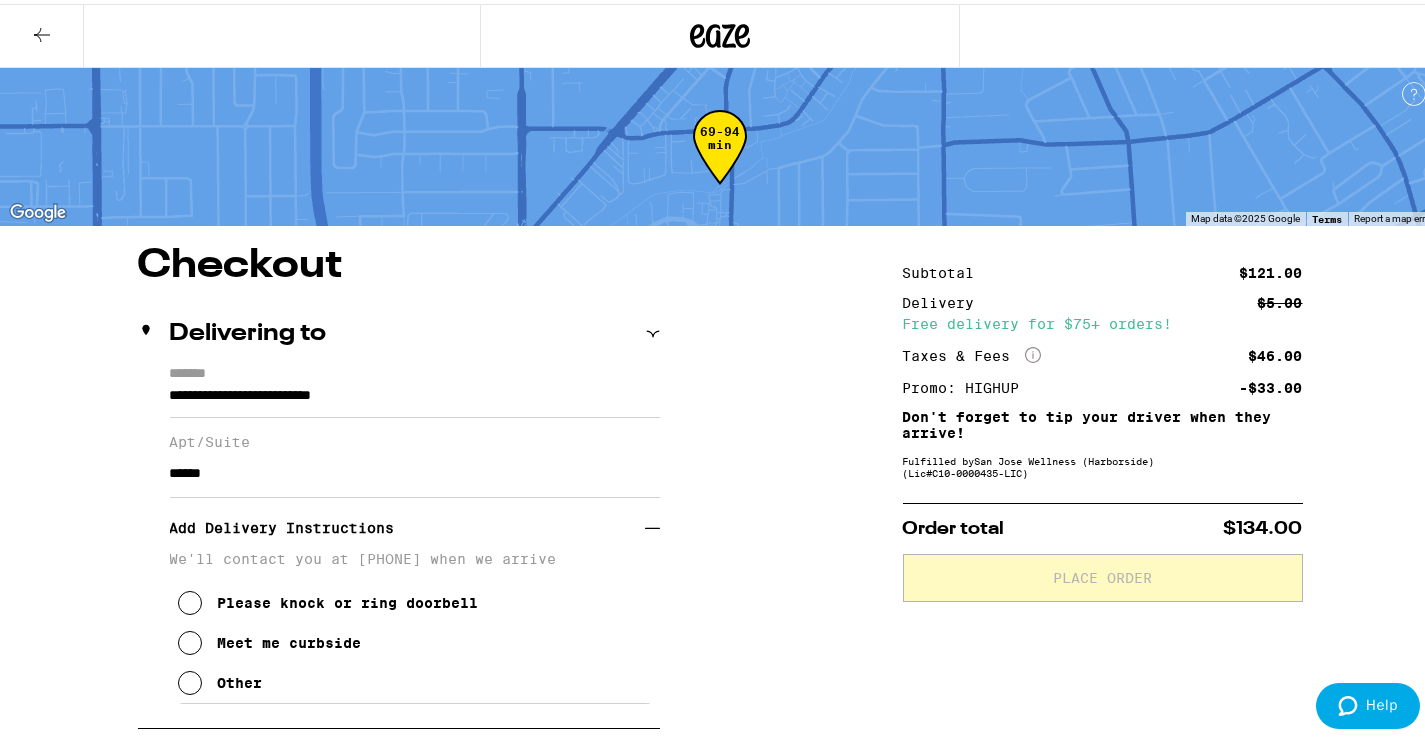 click on "Please knock or ring doorbell" at bounding box center [348, 599] 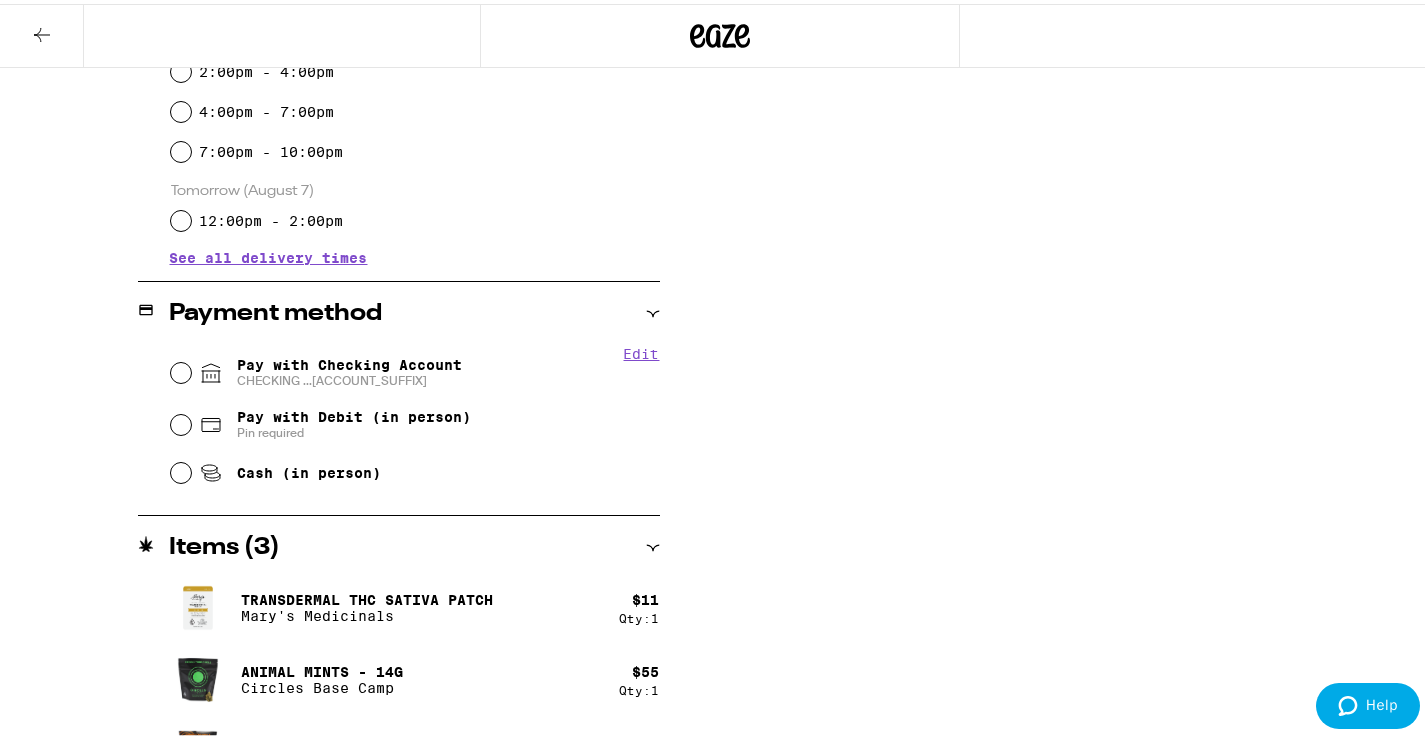 scroll, scrollTop: 855, scrollLeft: 0, axis: vertical 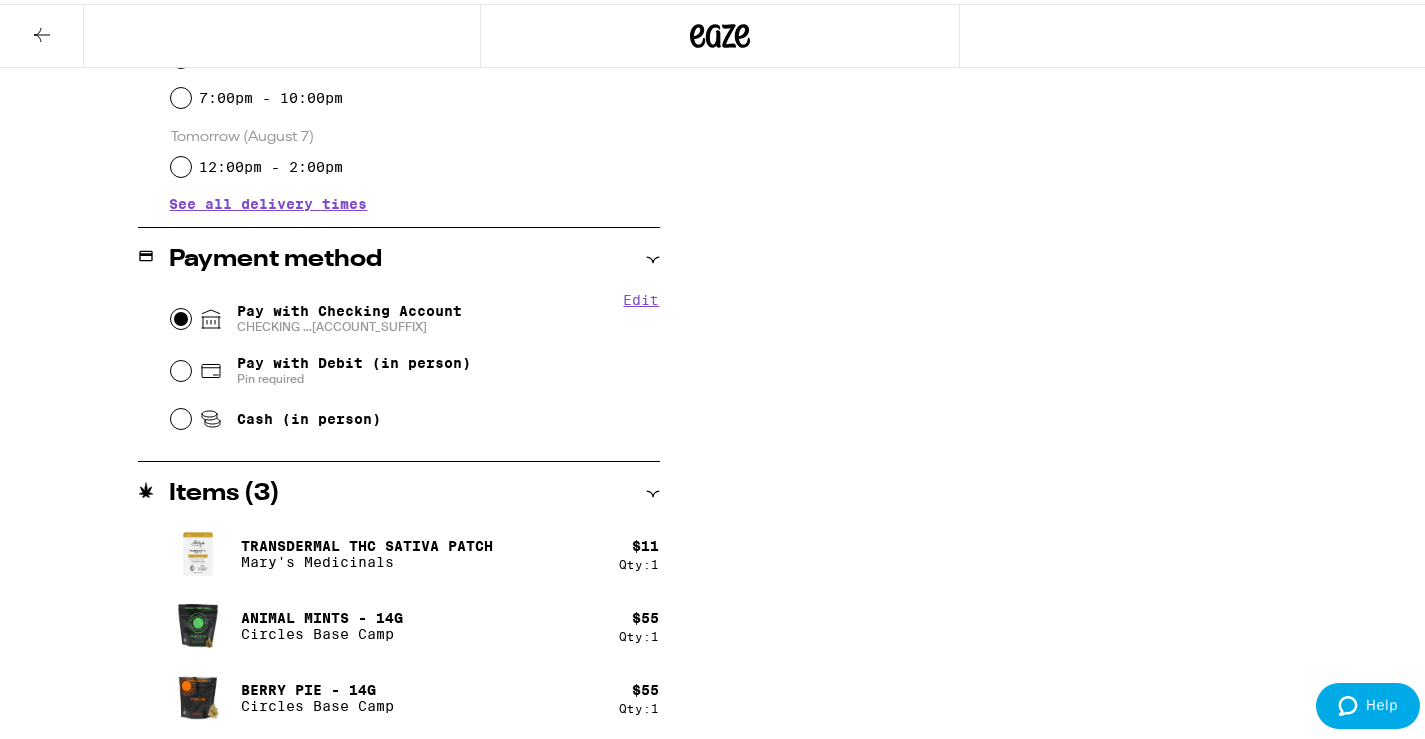 click on "Pay with Checking Account CHECKING ...6232" at bounding box center (181, 315) 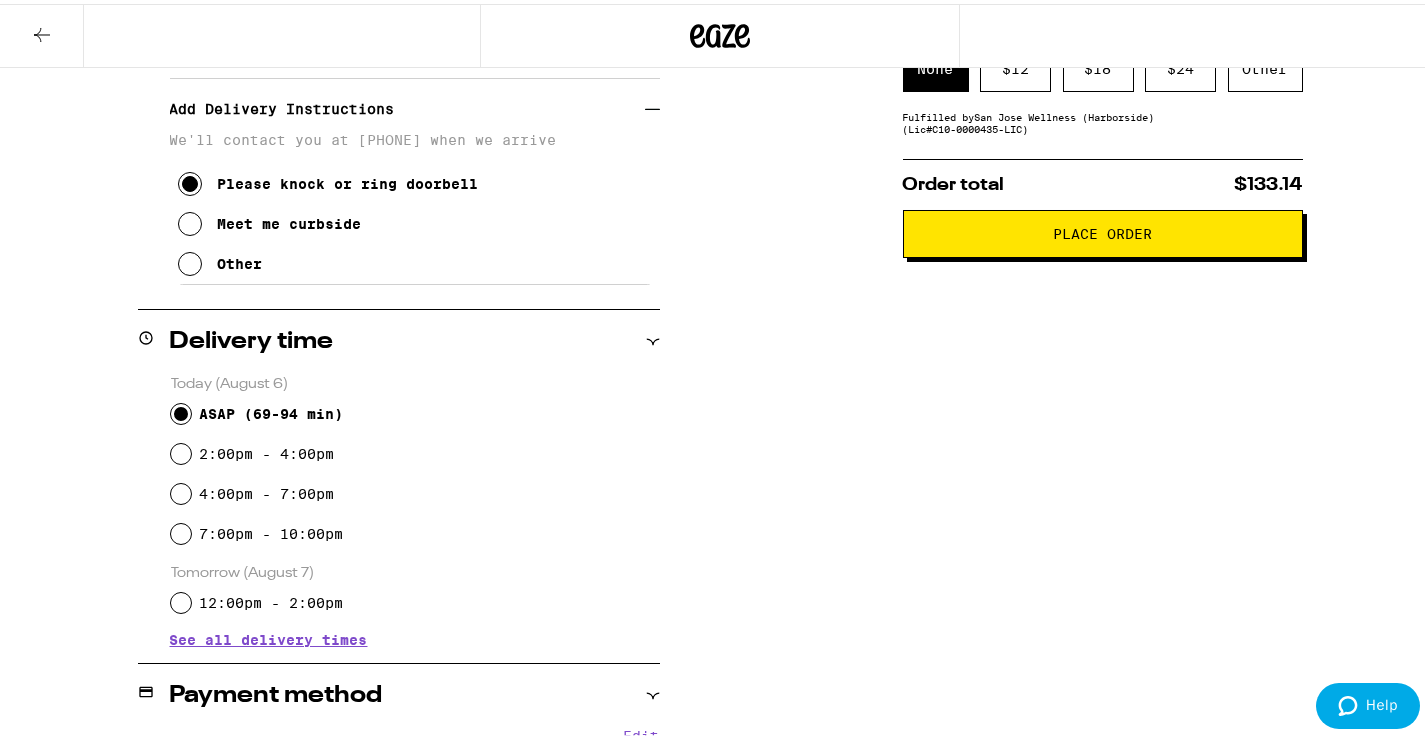 scroll, scrollTop: 0, scrollLeft: 0, axis: both 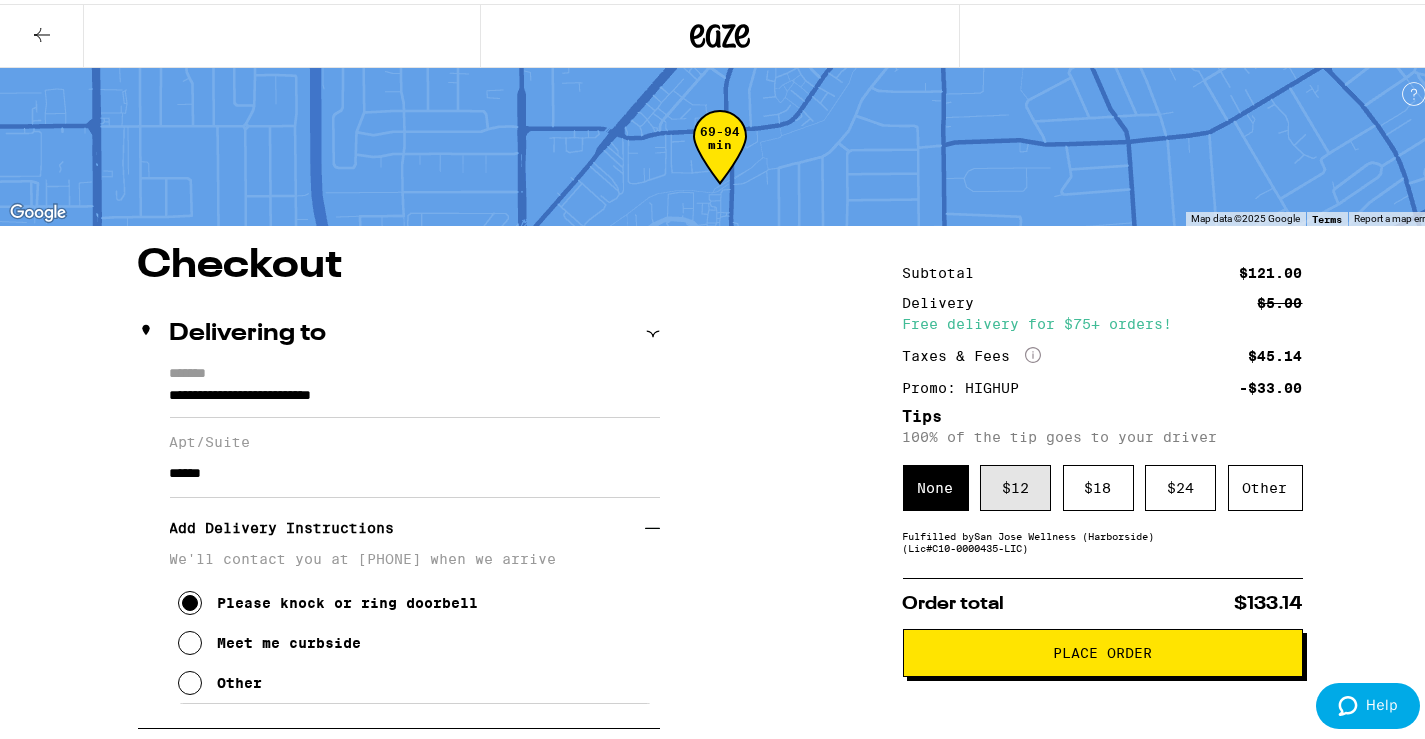 click on "$ 12" at bounding box center [1015, 484] 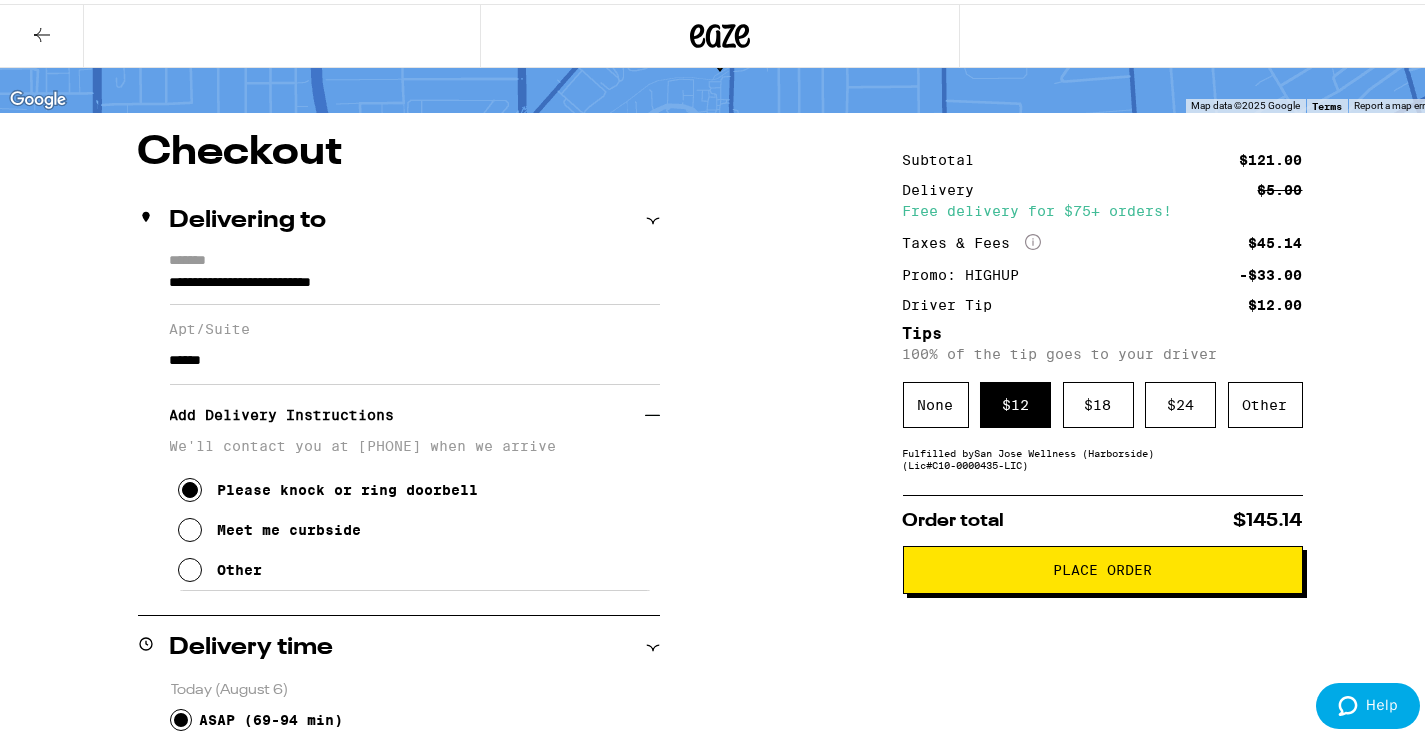 scroll, scrollTop: 0, scrollLeft: 0, axis: both 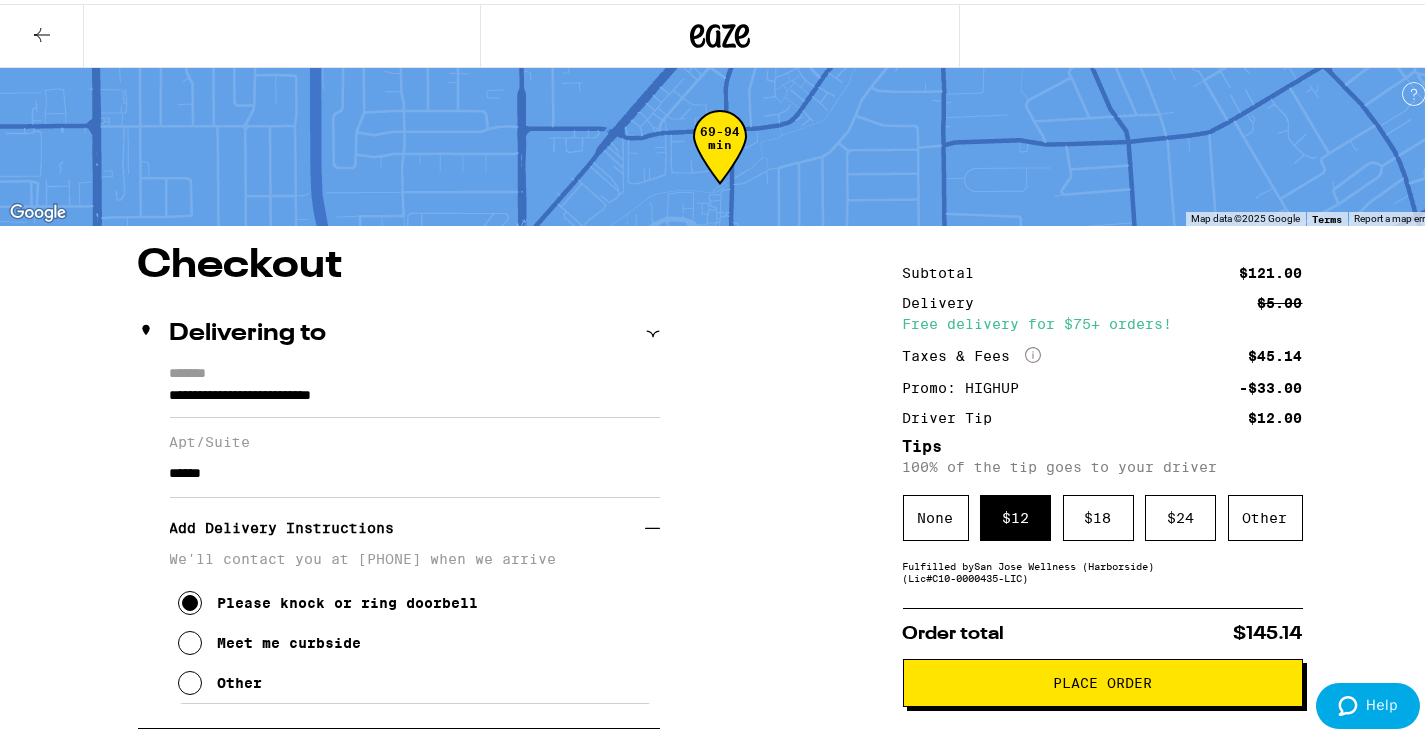 click on "Place Order" at bounding box center [1102, 679] 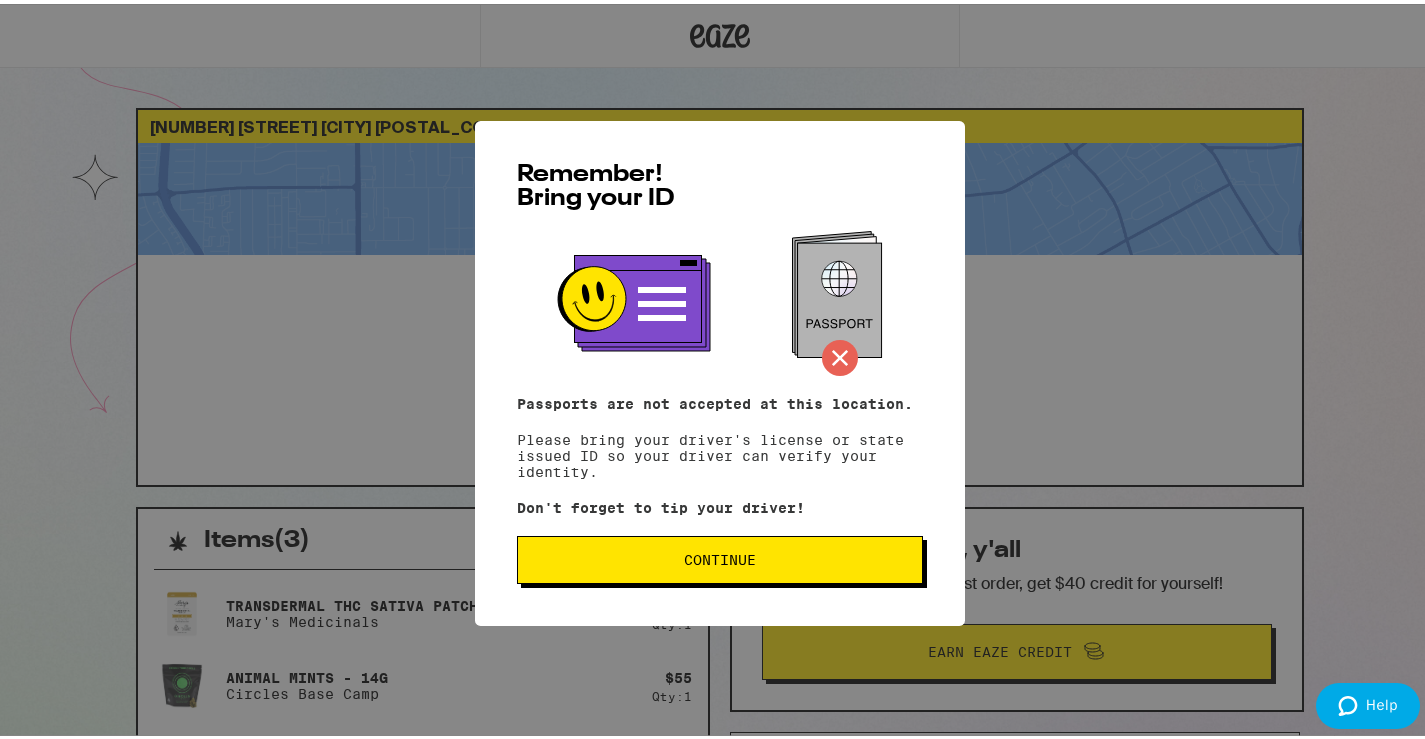 click on "Continue" at bounding box center [720, 556] 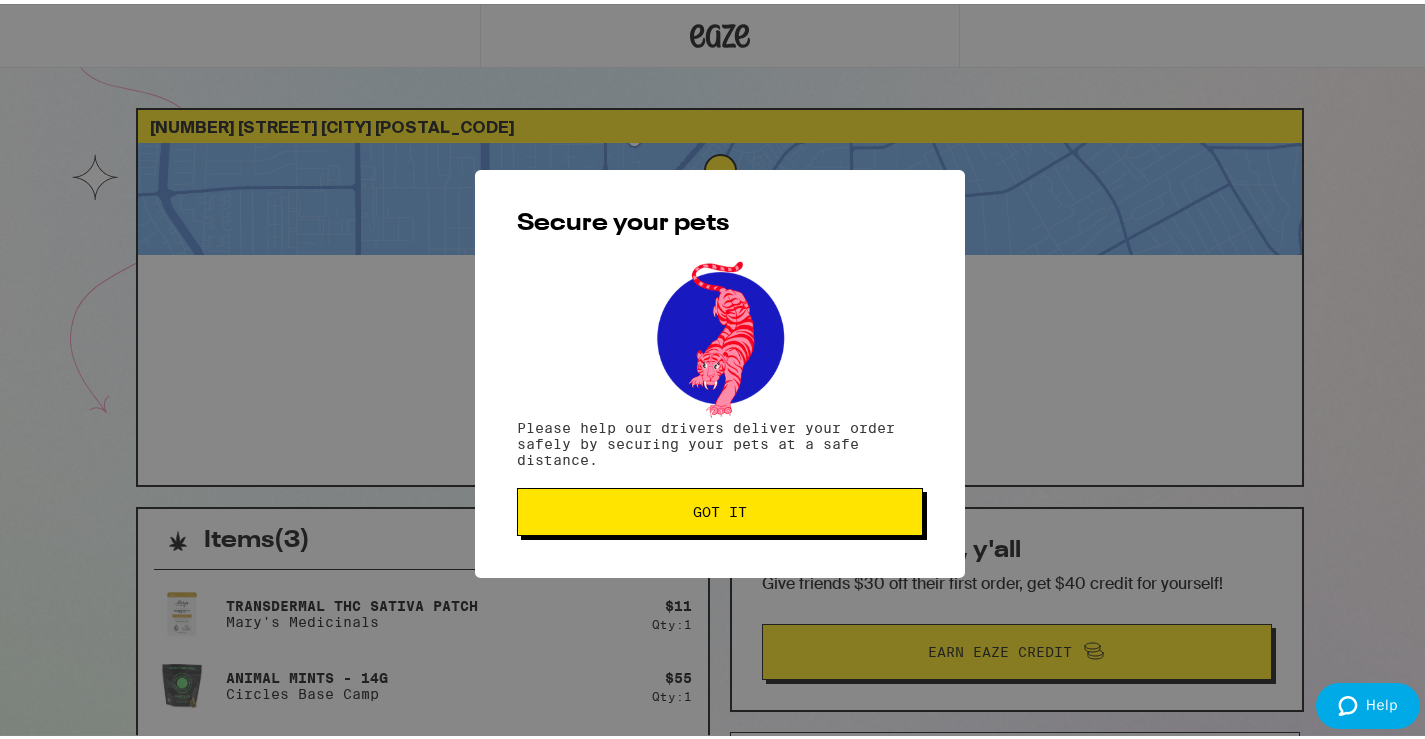 click on "Got it" at bounding box center (720, 508) 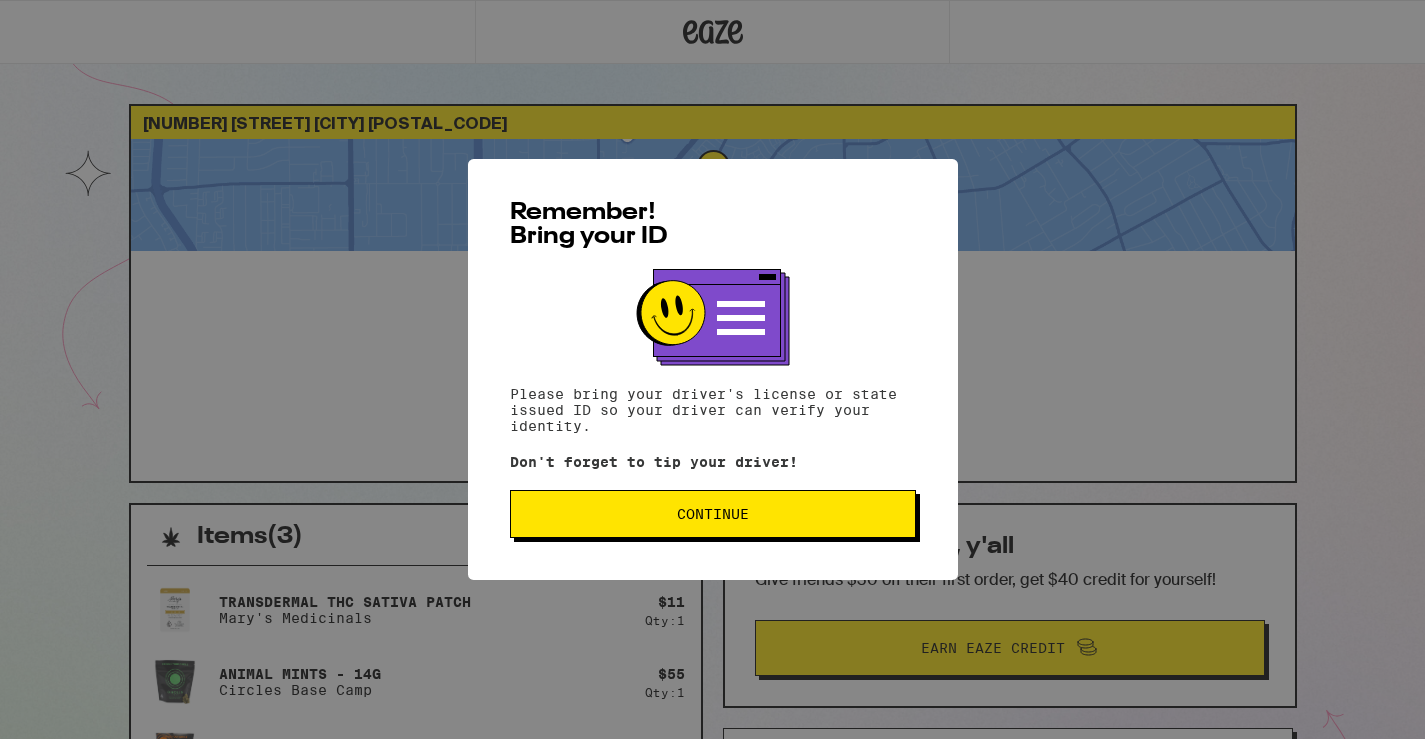 scroll, scrollTop: 0, scrollLeft: 0, axis: both 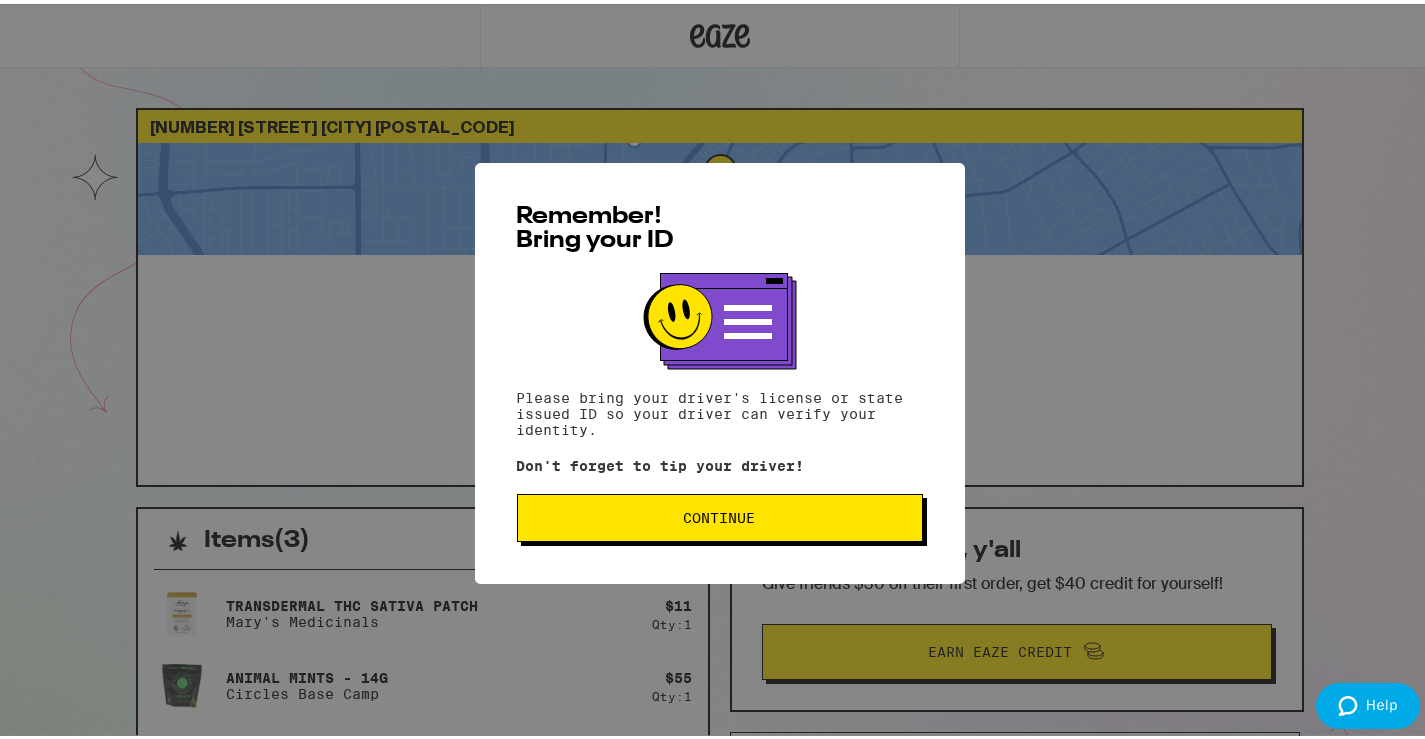 click on "Continue" at bounding box center [720, 514] 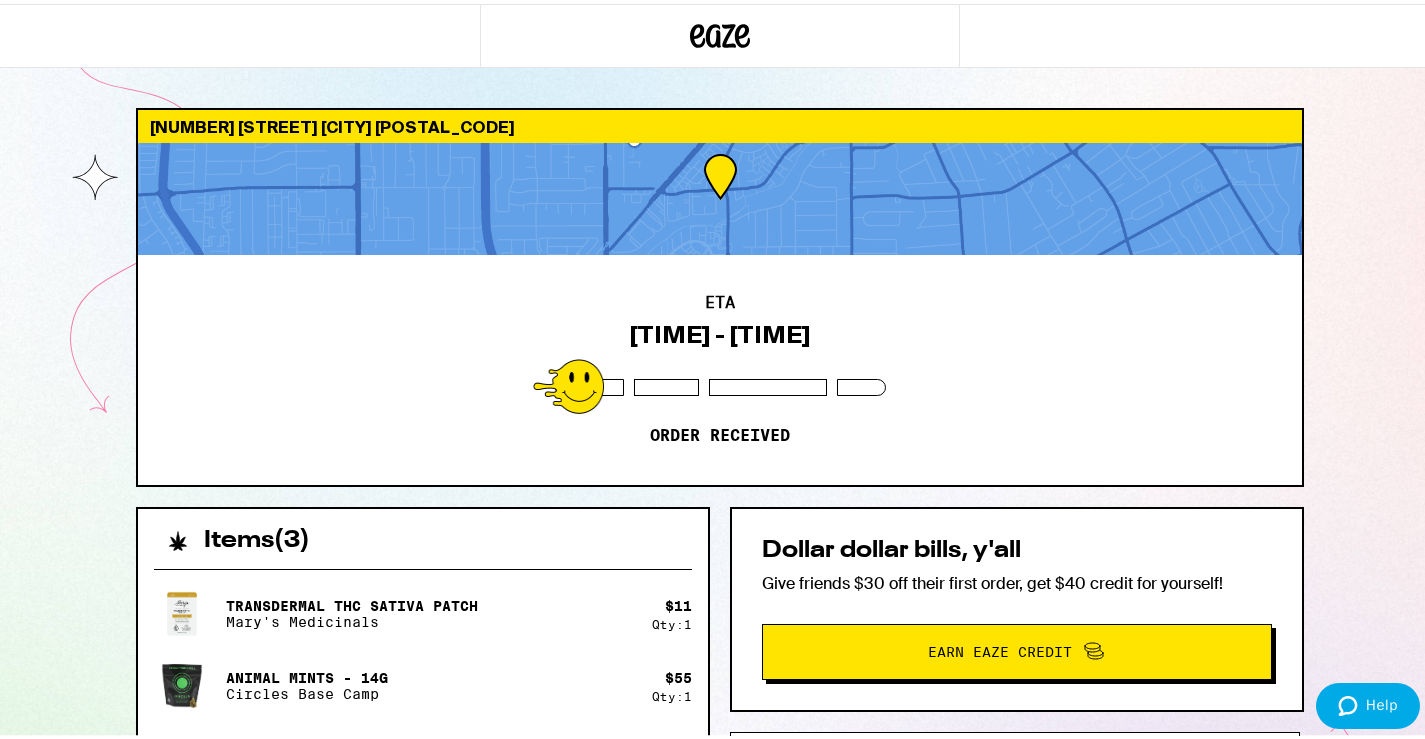 scroll, scrollTop: 0, scrollLeft: 0, axis: both 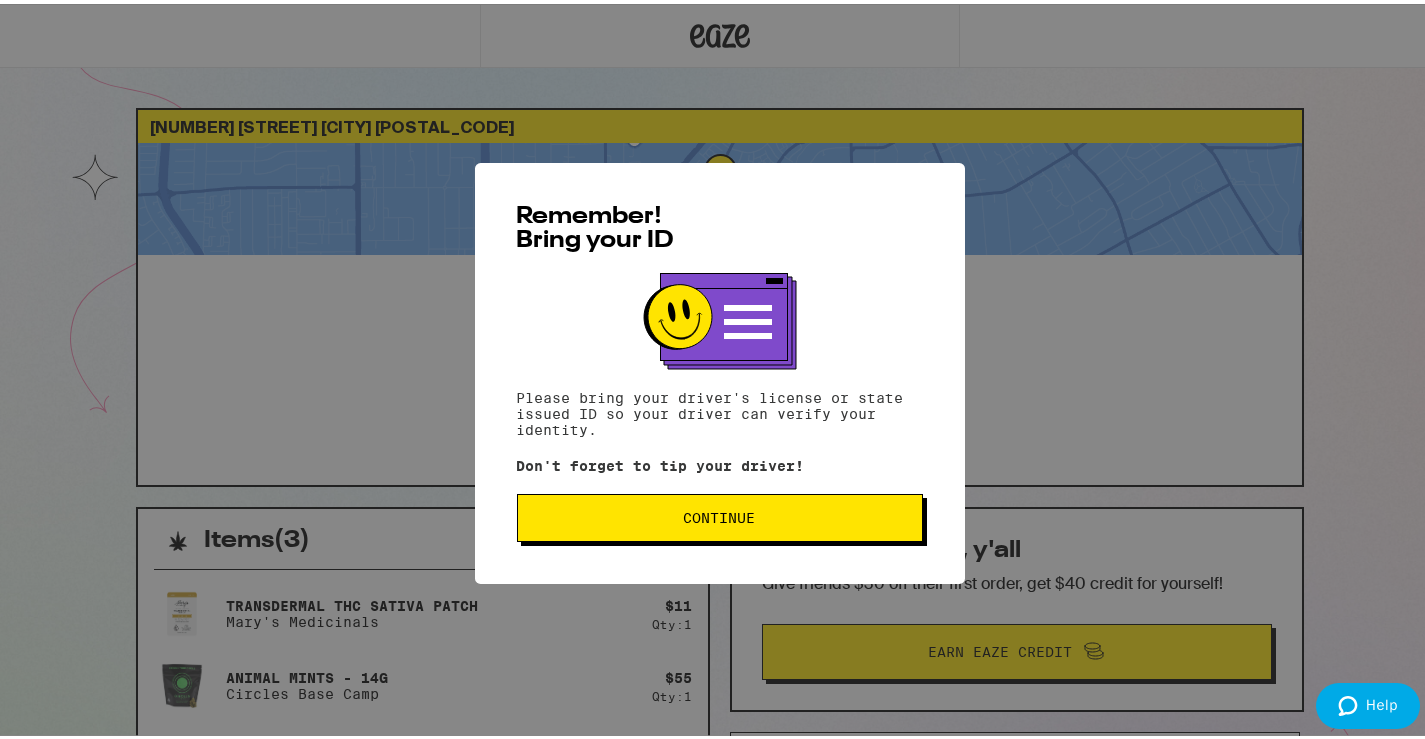 click on "Continue" at bounding box center (720, 514) 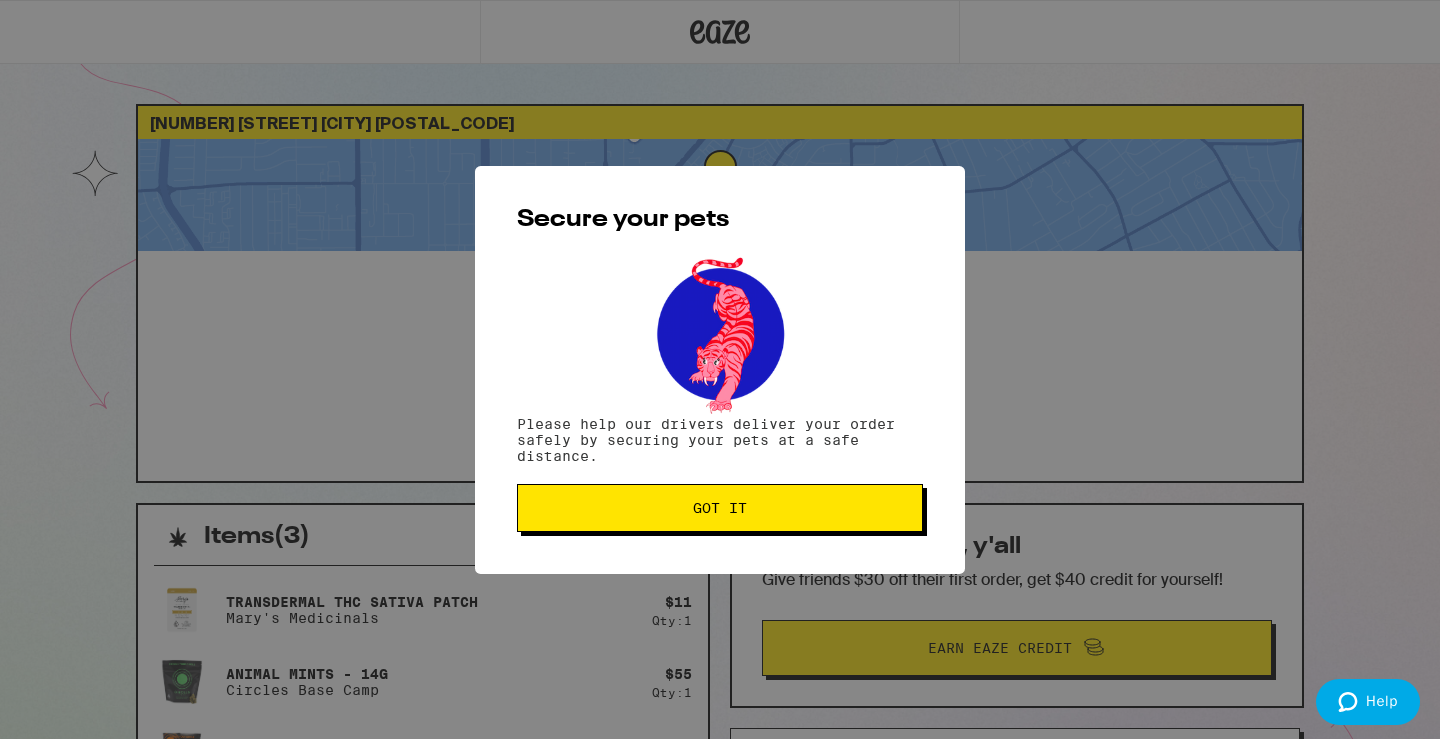 click on "Got it" at bounding box center (720, 508) 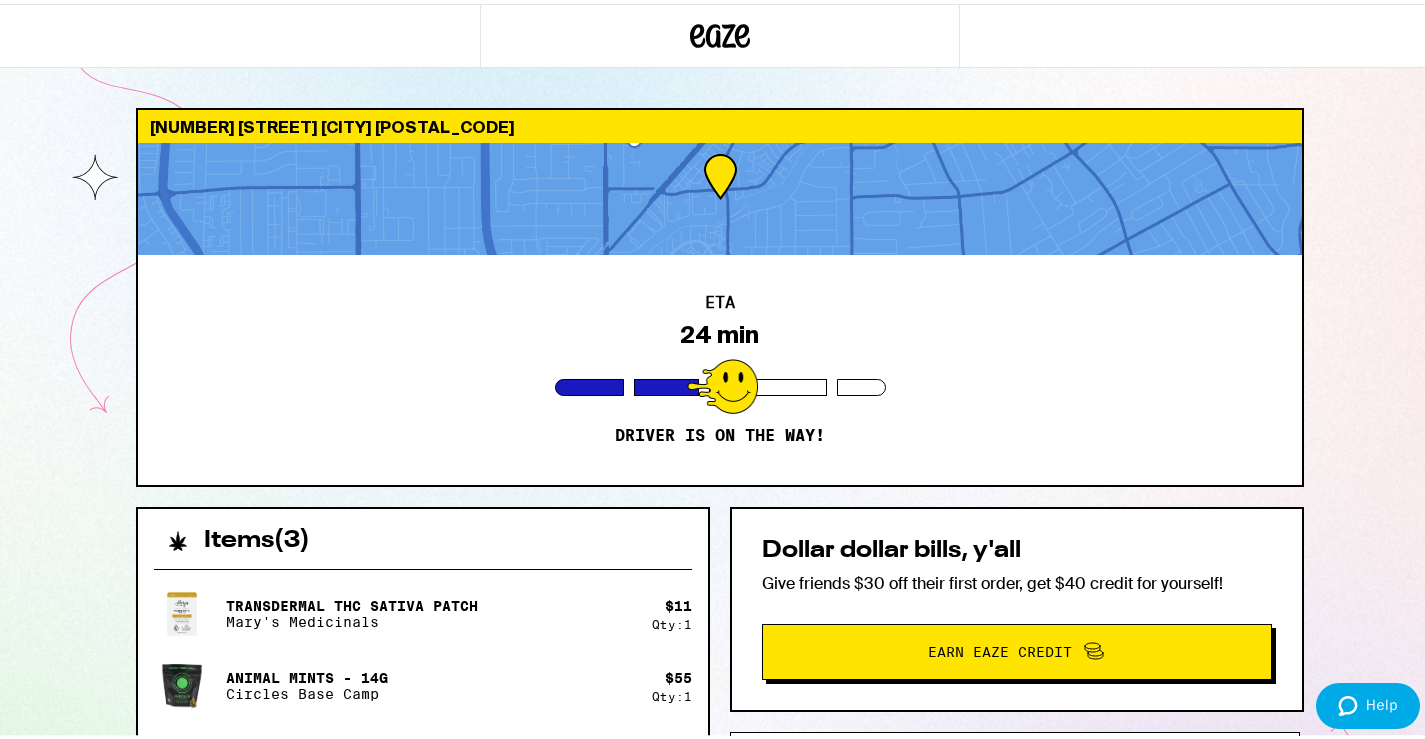scroll, scrollTop: 0, scrollLeft: 0, axis: both 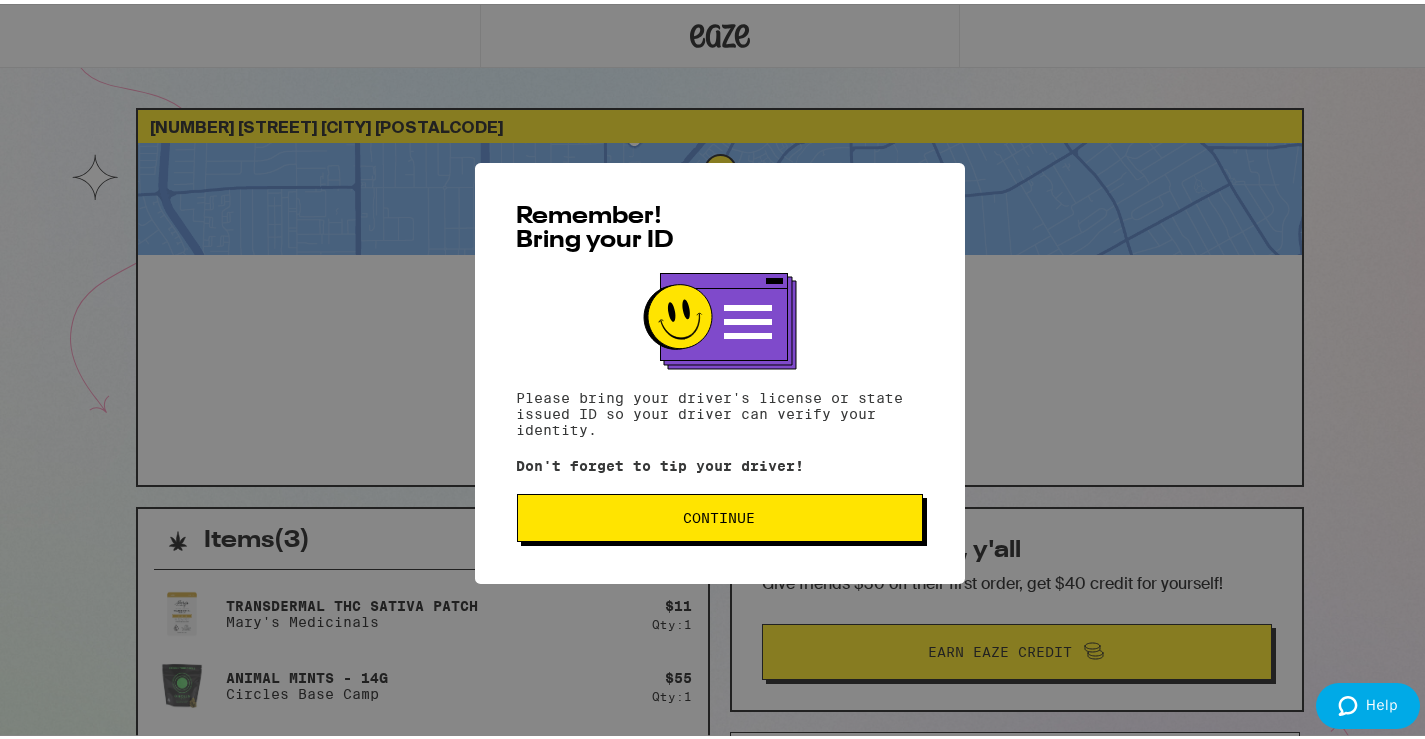 click on "Continue" at bounding box center (720, 514) 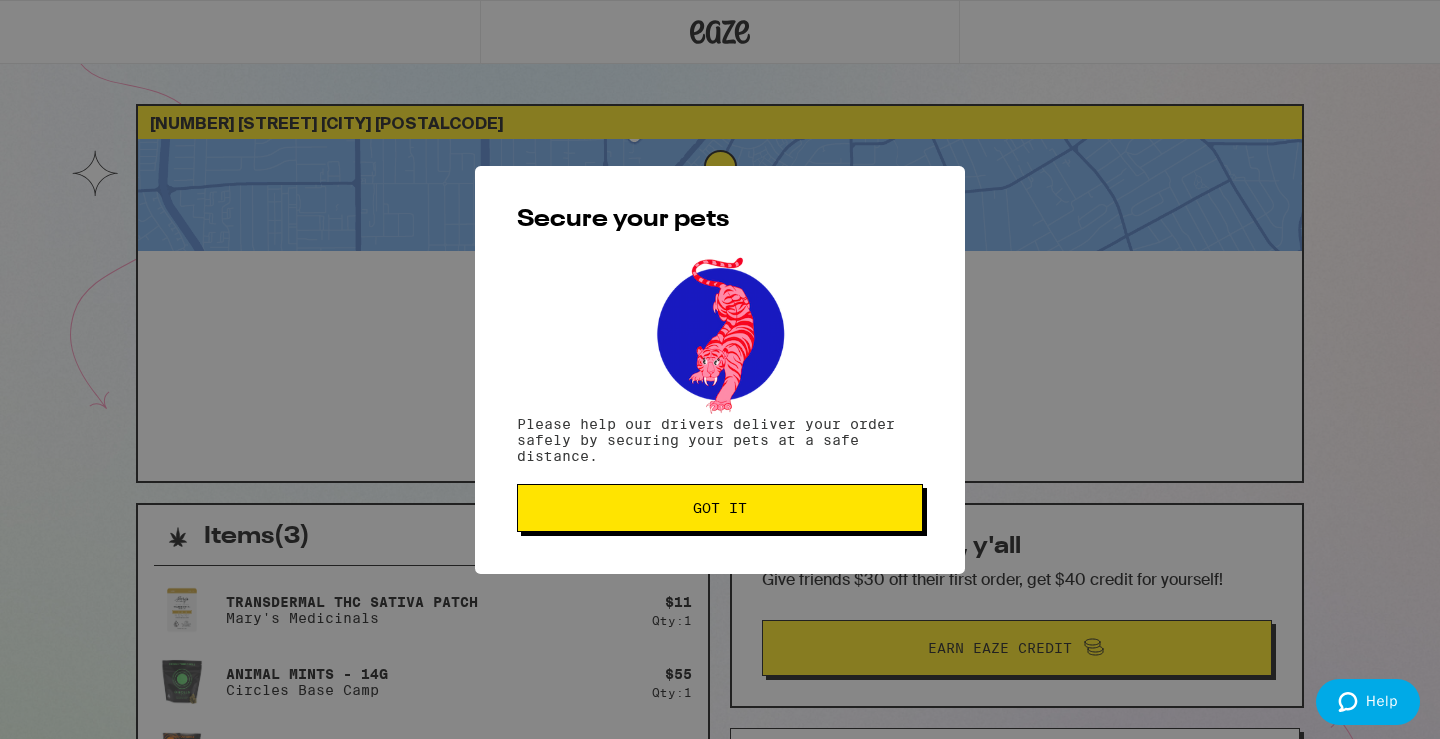 click on "Got it" at bounding box center (720, 508) 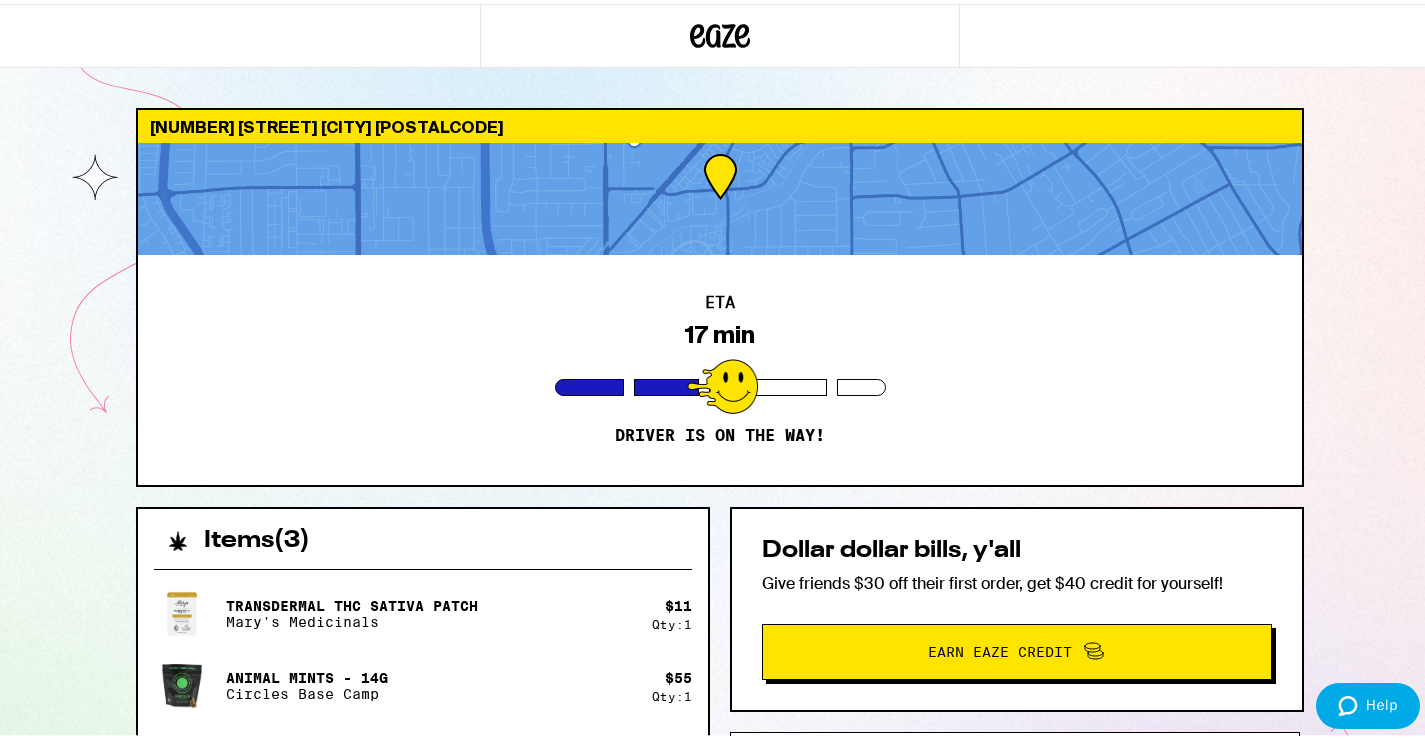 scroll, scrollTop: 0, scrollLeft: 0, axis: both 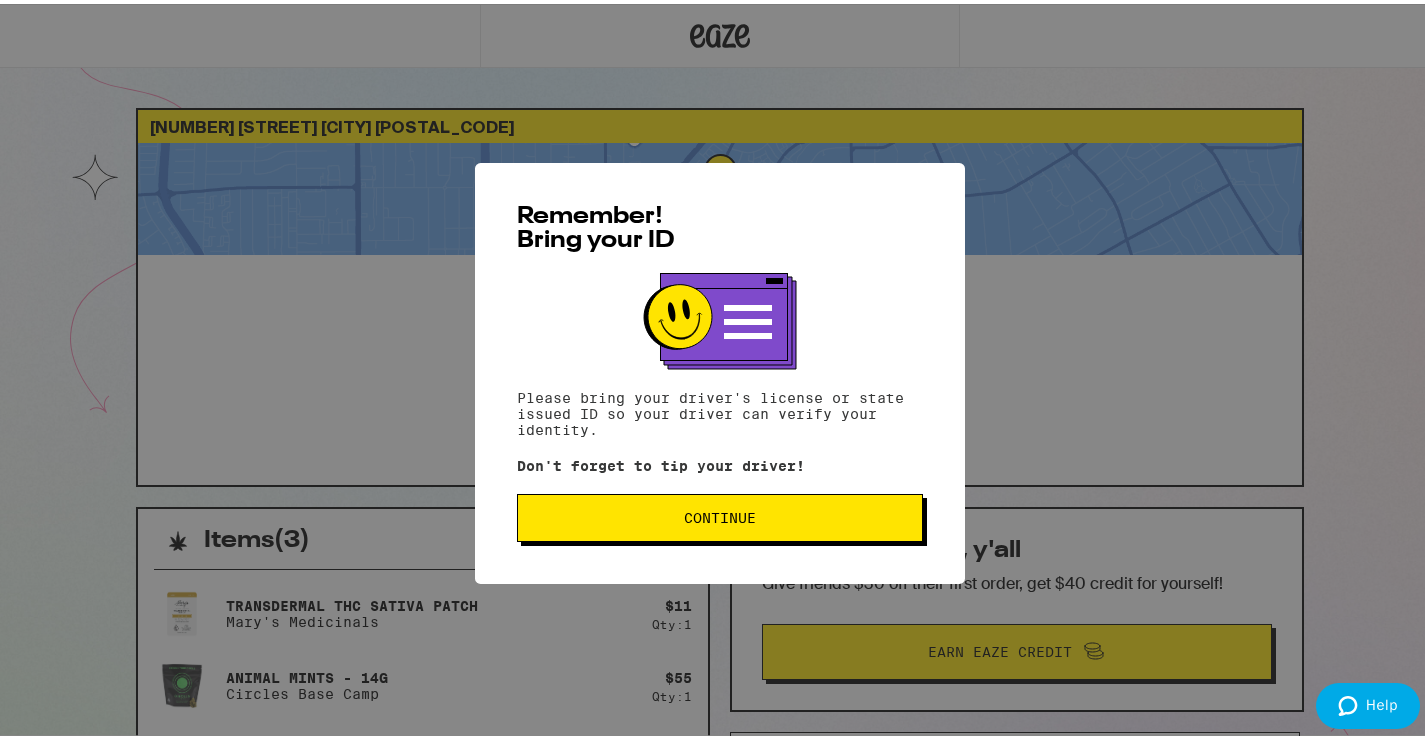 click on "Continue" at bounding box center [720, 514] 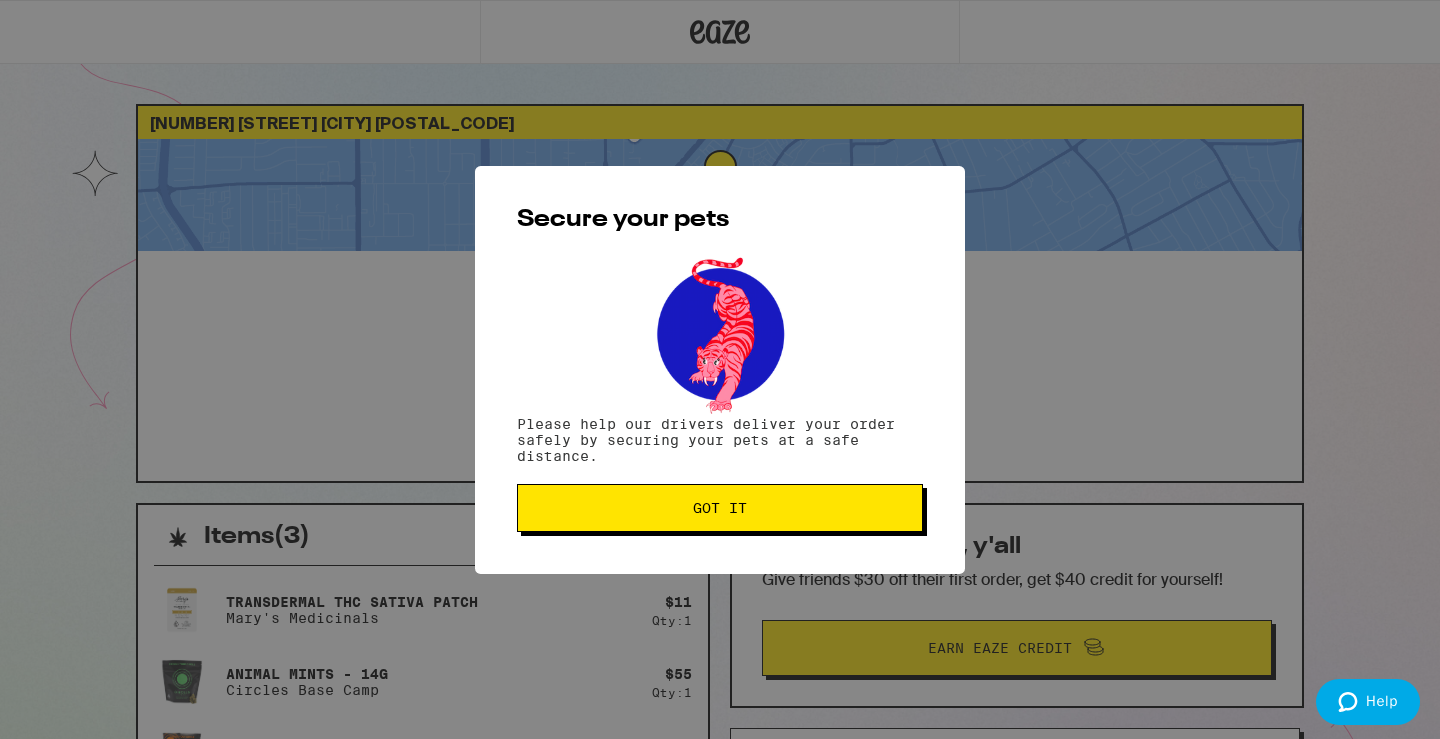 click on "Got it" at bounding box center (720, 508) 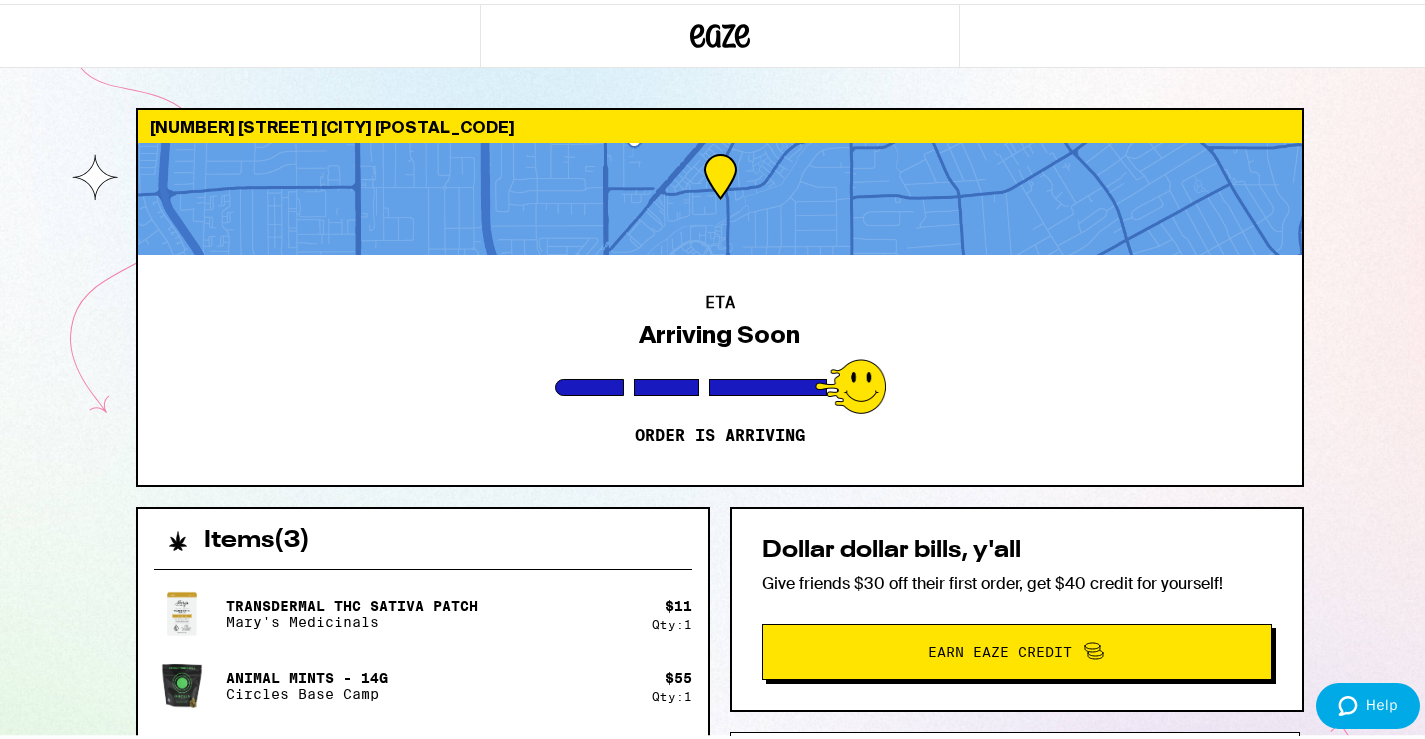 scroll, scrollTop: 0, scrollLeft: 0, axis: both 